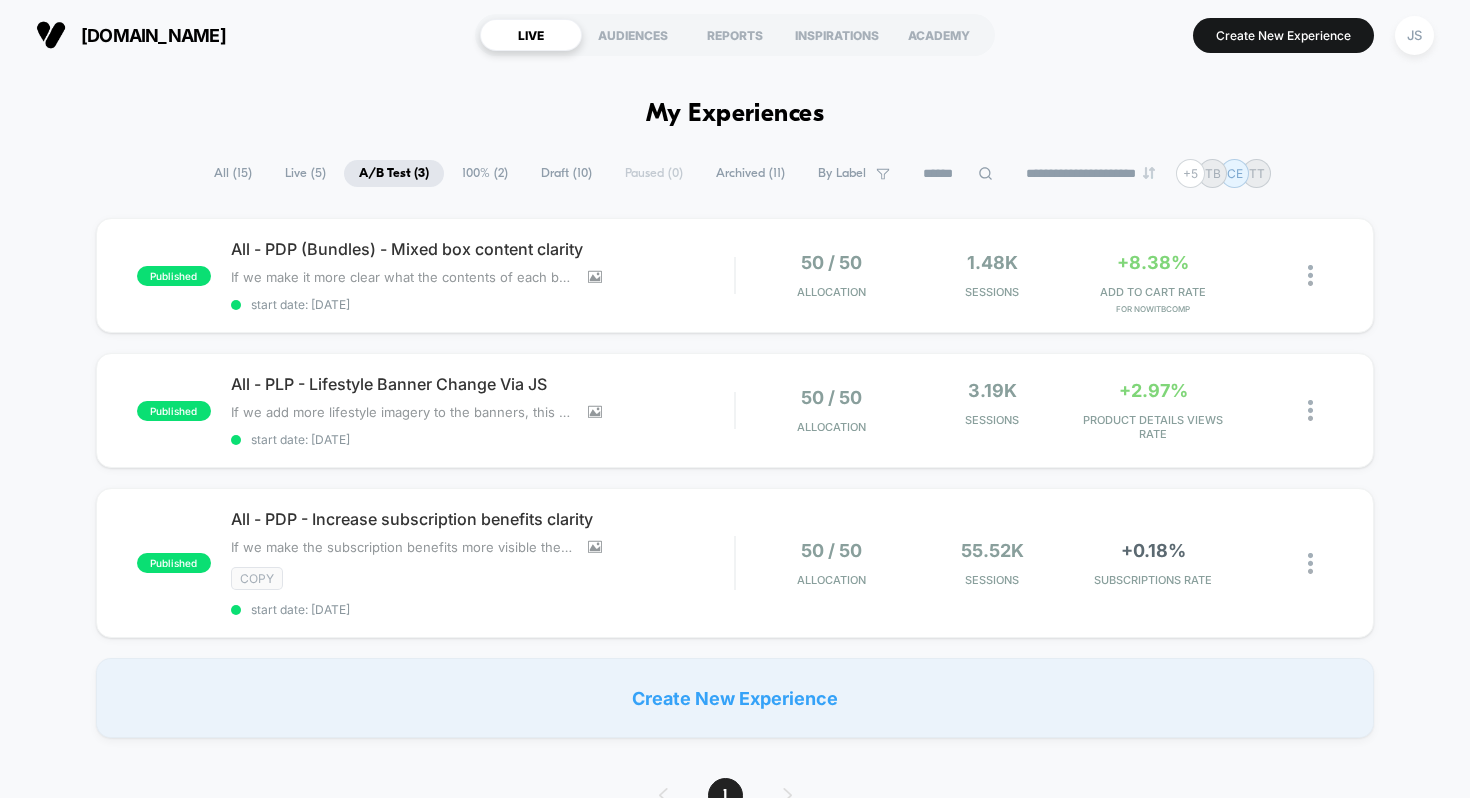 click on "JS" at bounding box center (1414, 35) 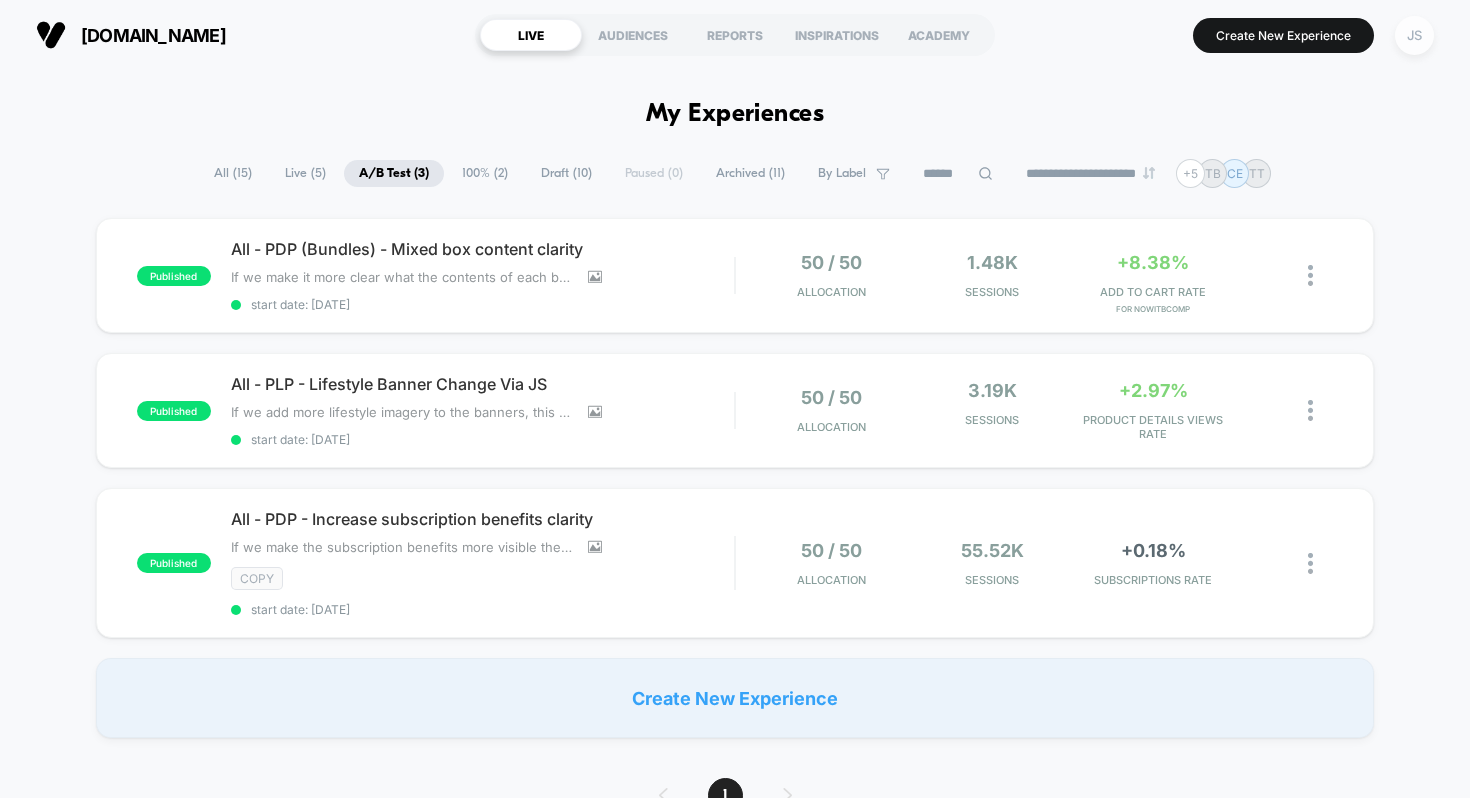 click on "JS" at bounding box center [1414, 35] 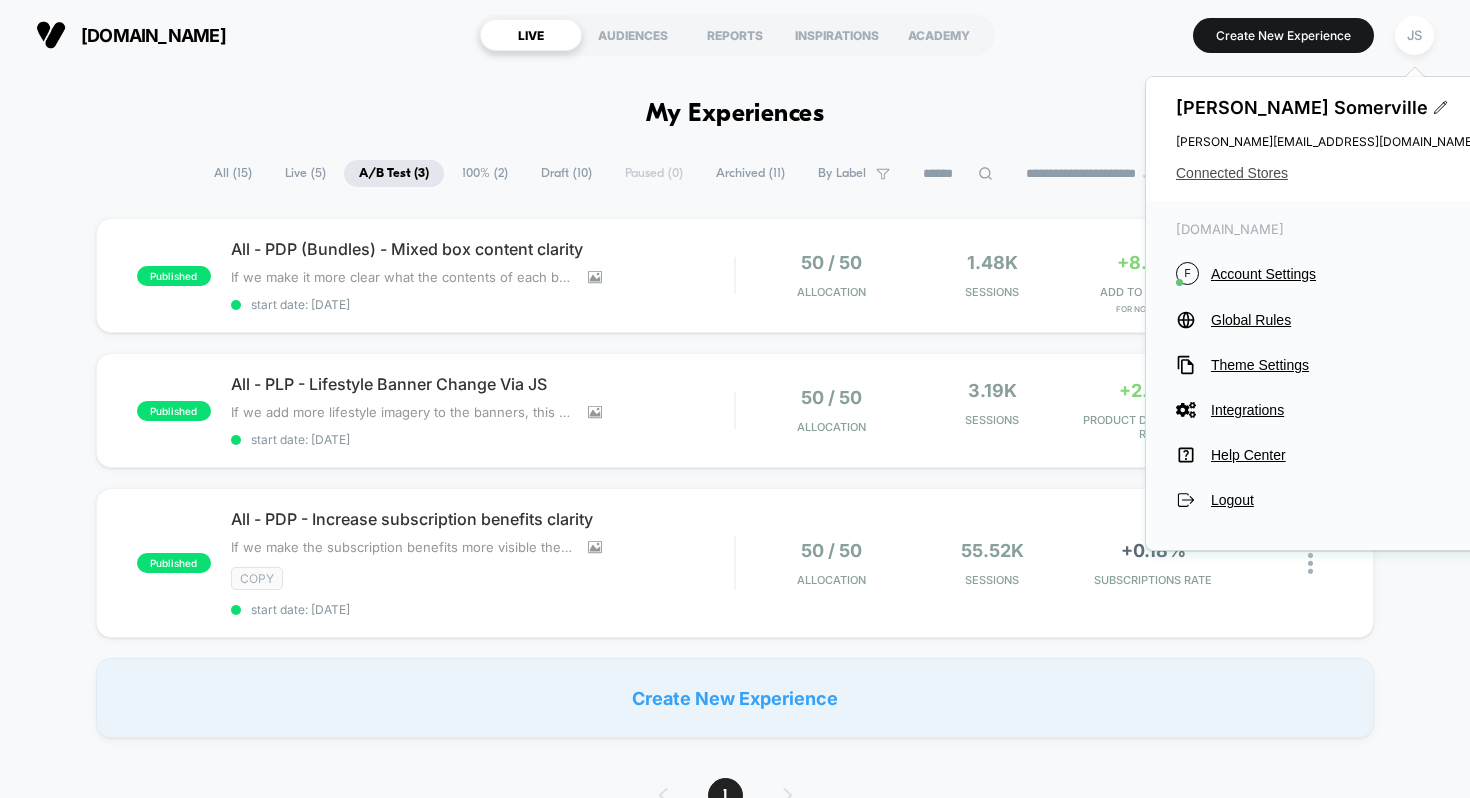 click on "Connected Stores" at bounding box center (1326, 173) 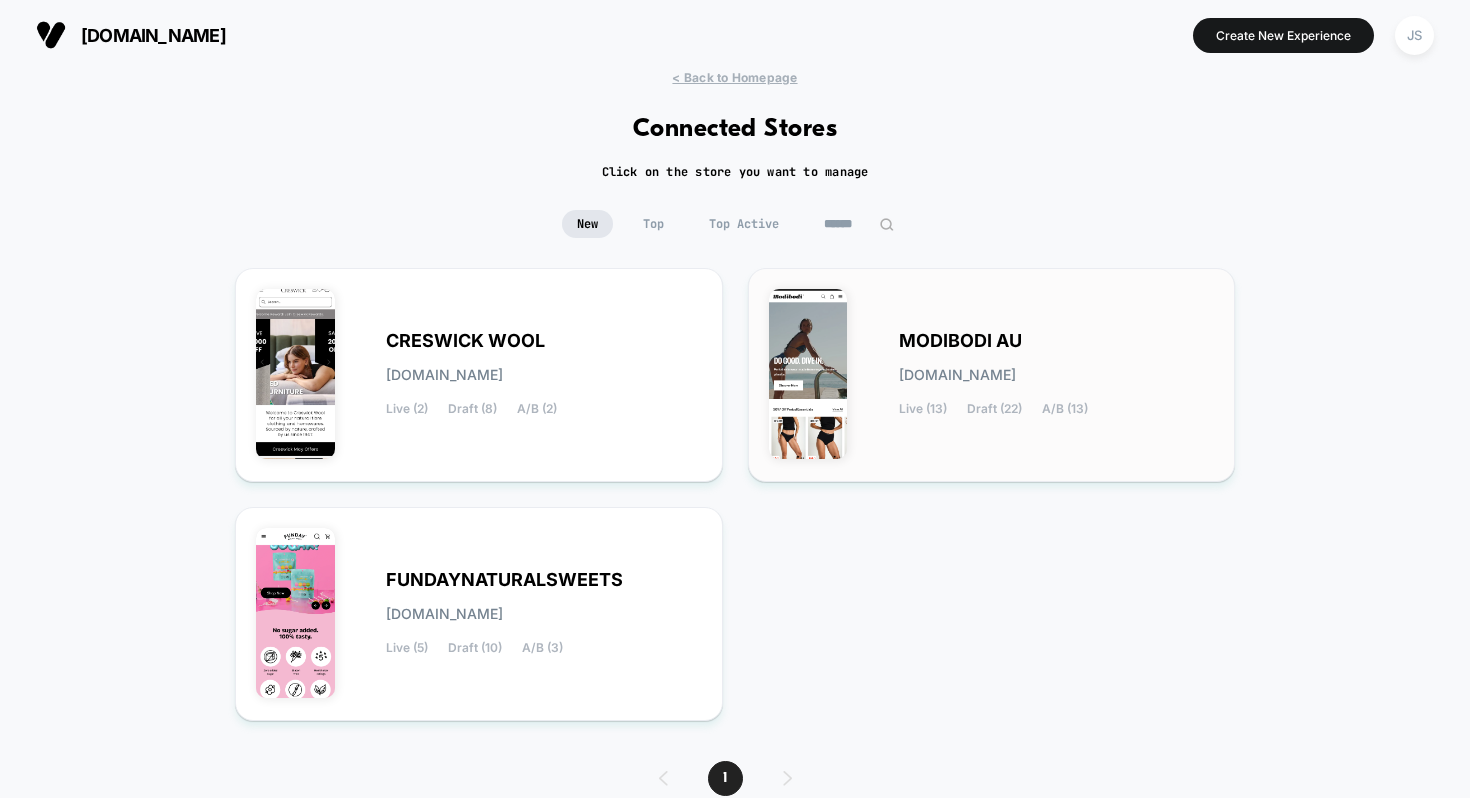 click on "MODIBODI AU" at bounding box center (960, 341) 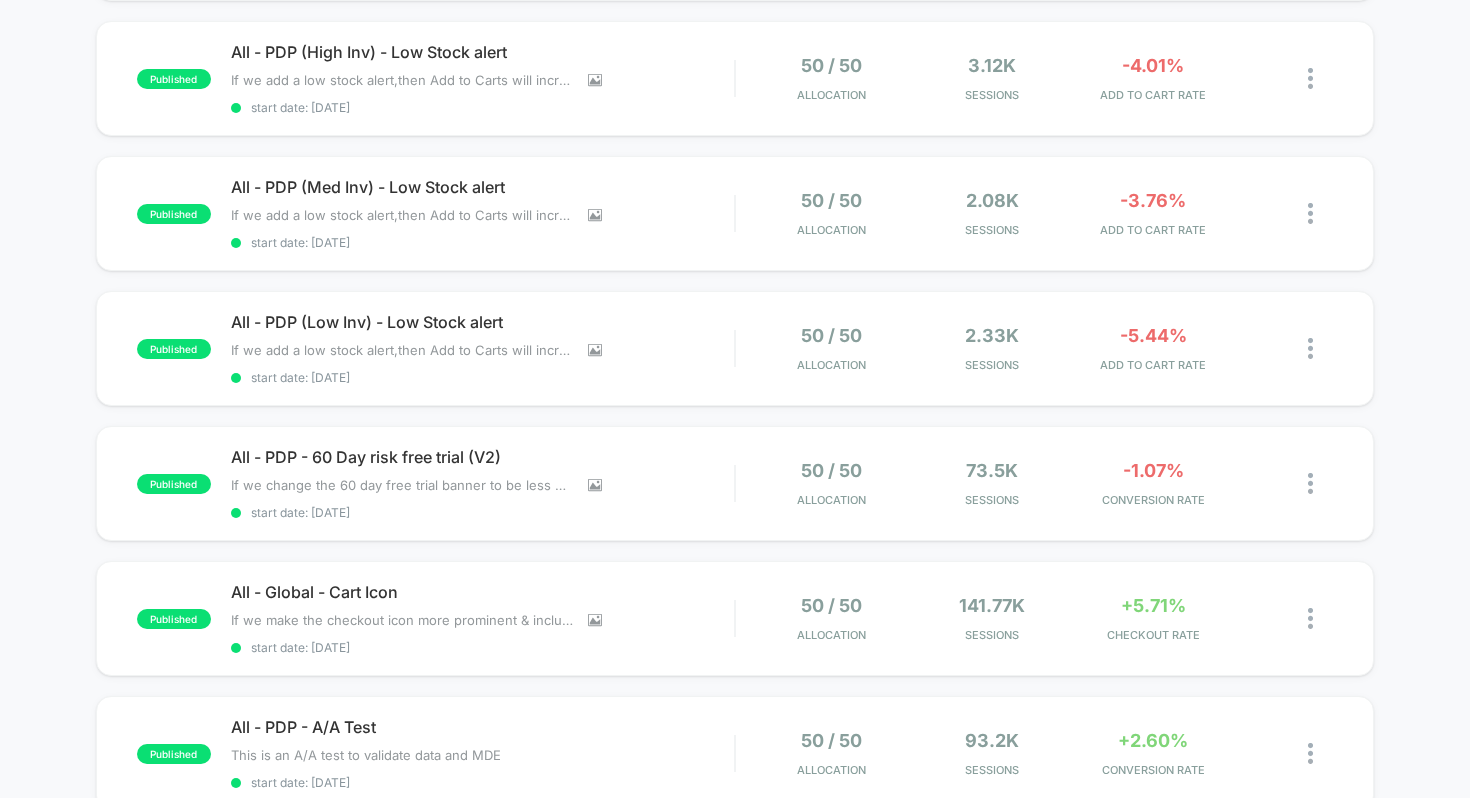 scroll, scrollTop: 474, scrollLeft: 0, axis: vertical 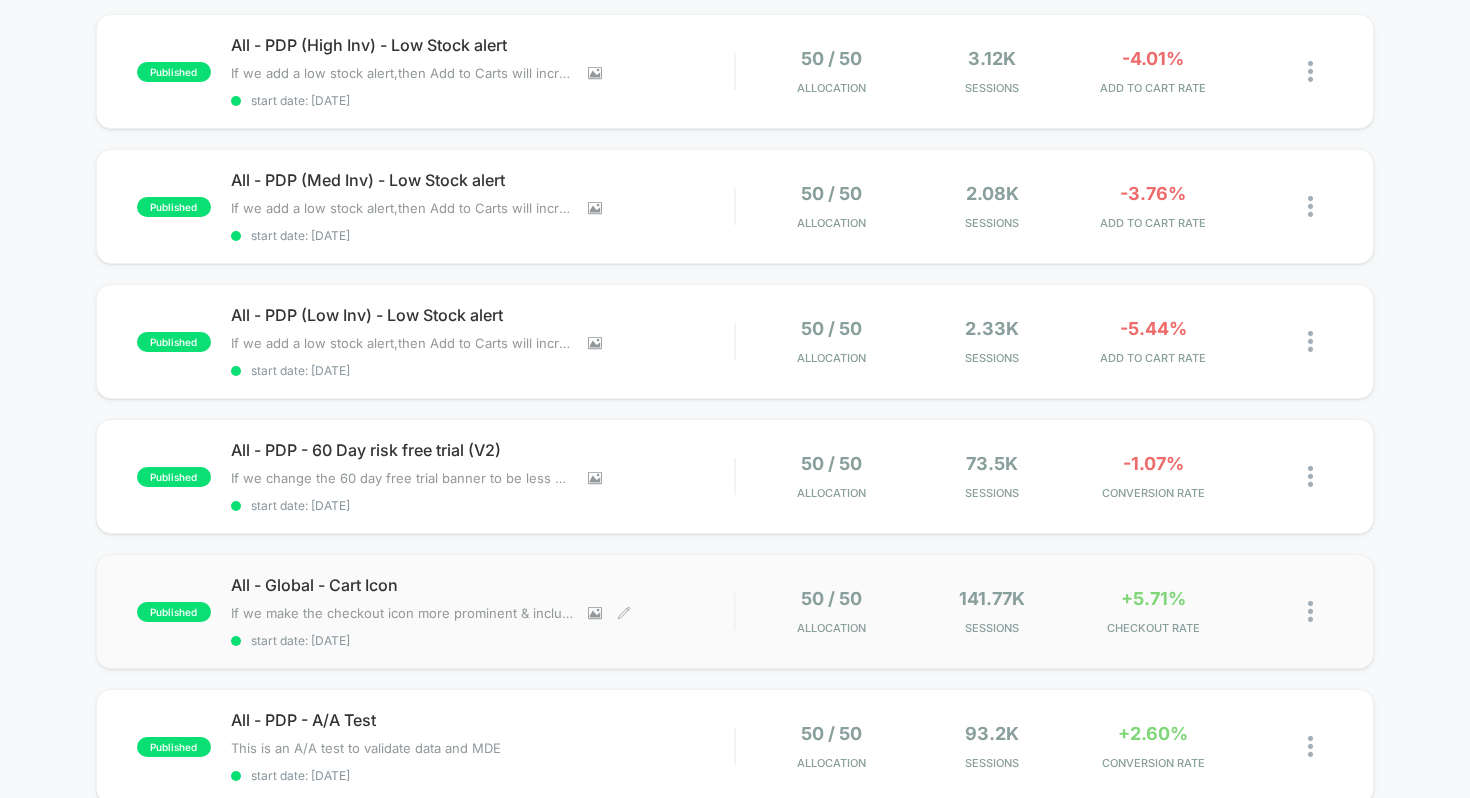 click on "All - Global - Cart Icon" at bounding box center (483, 585) 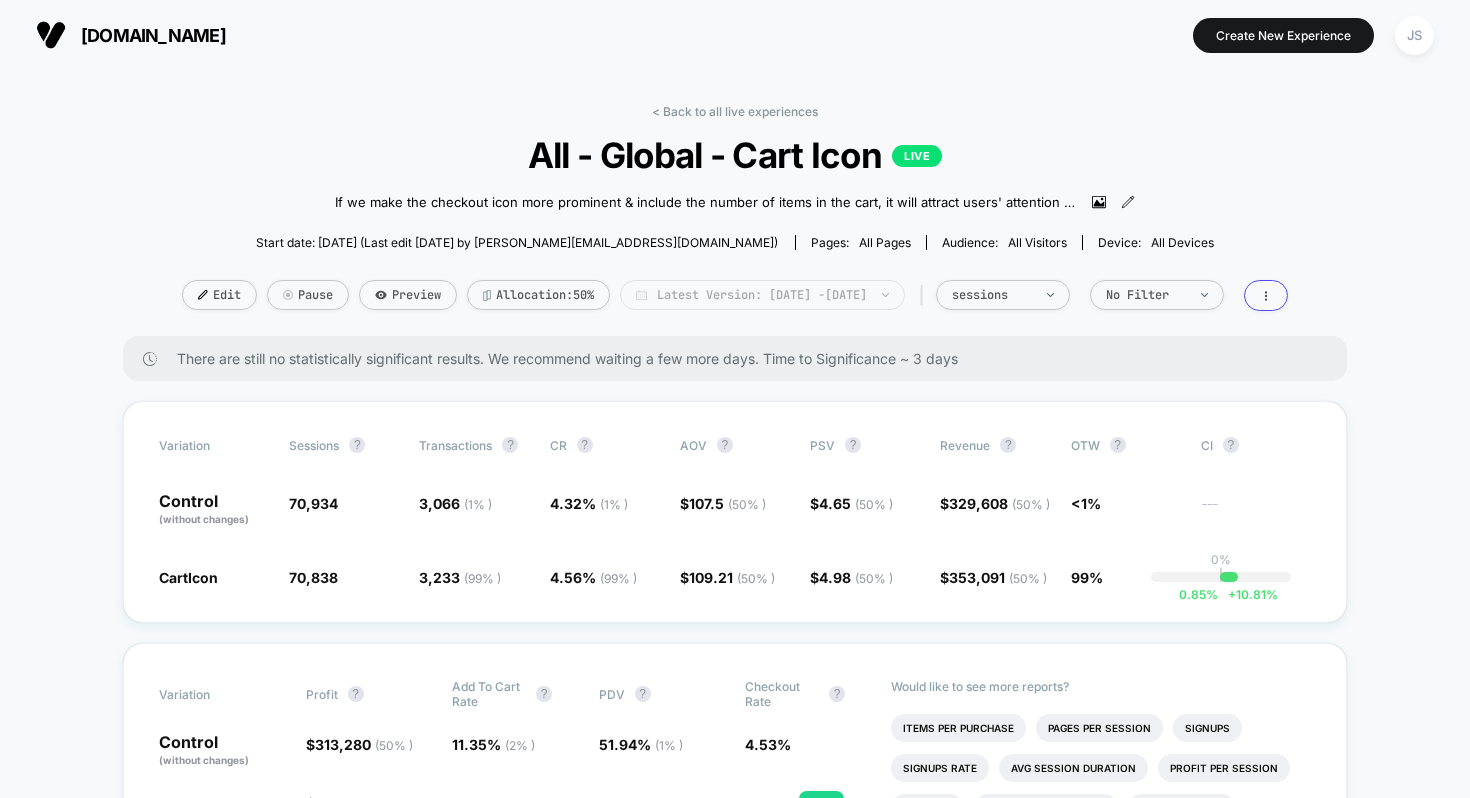 click on "Latest Version:     [DATE]    -    [DATE]" at bounding box center (762, 295) 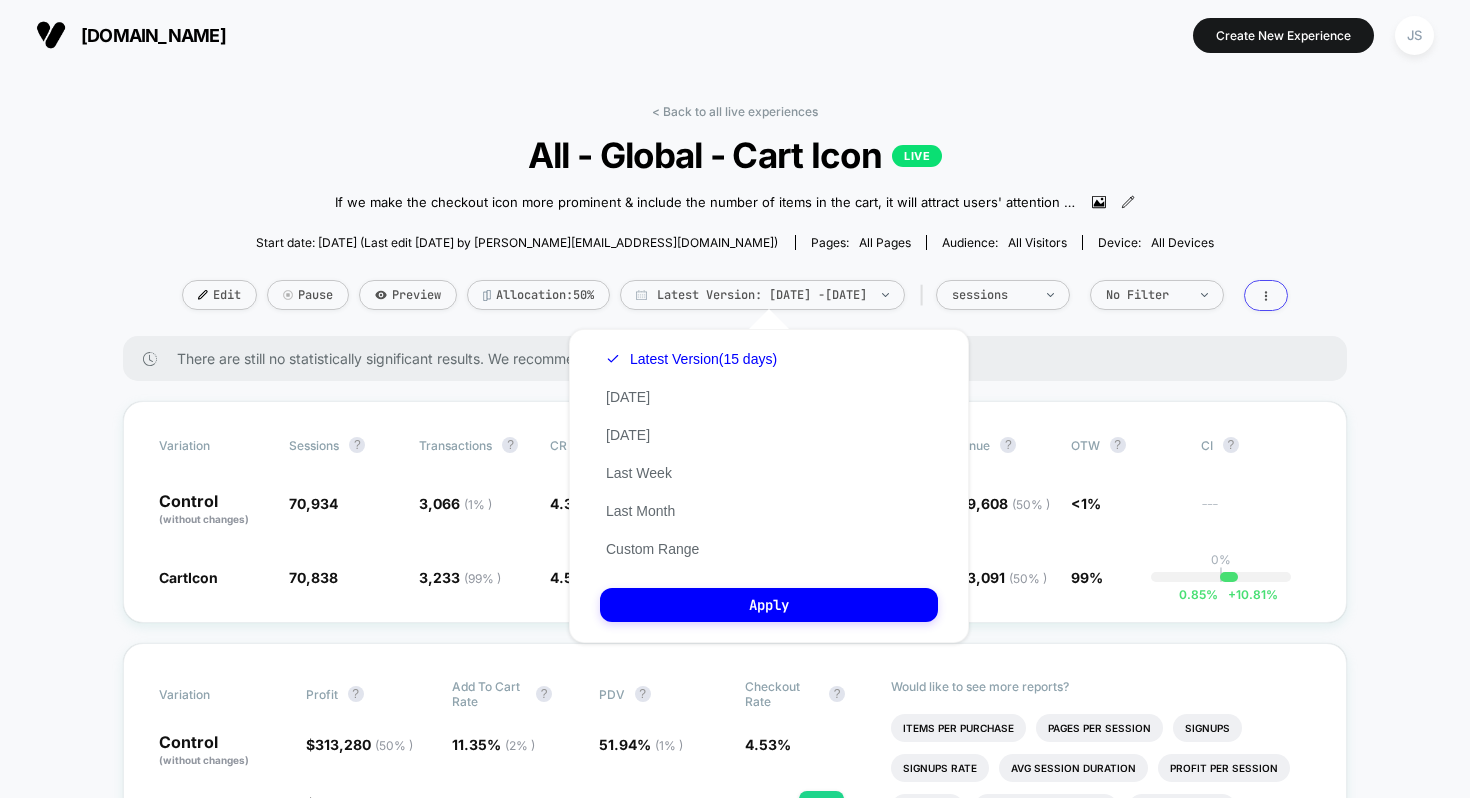 click on "All - Global - Cart Icon LIVE" at bounding box center [734, 155] 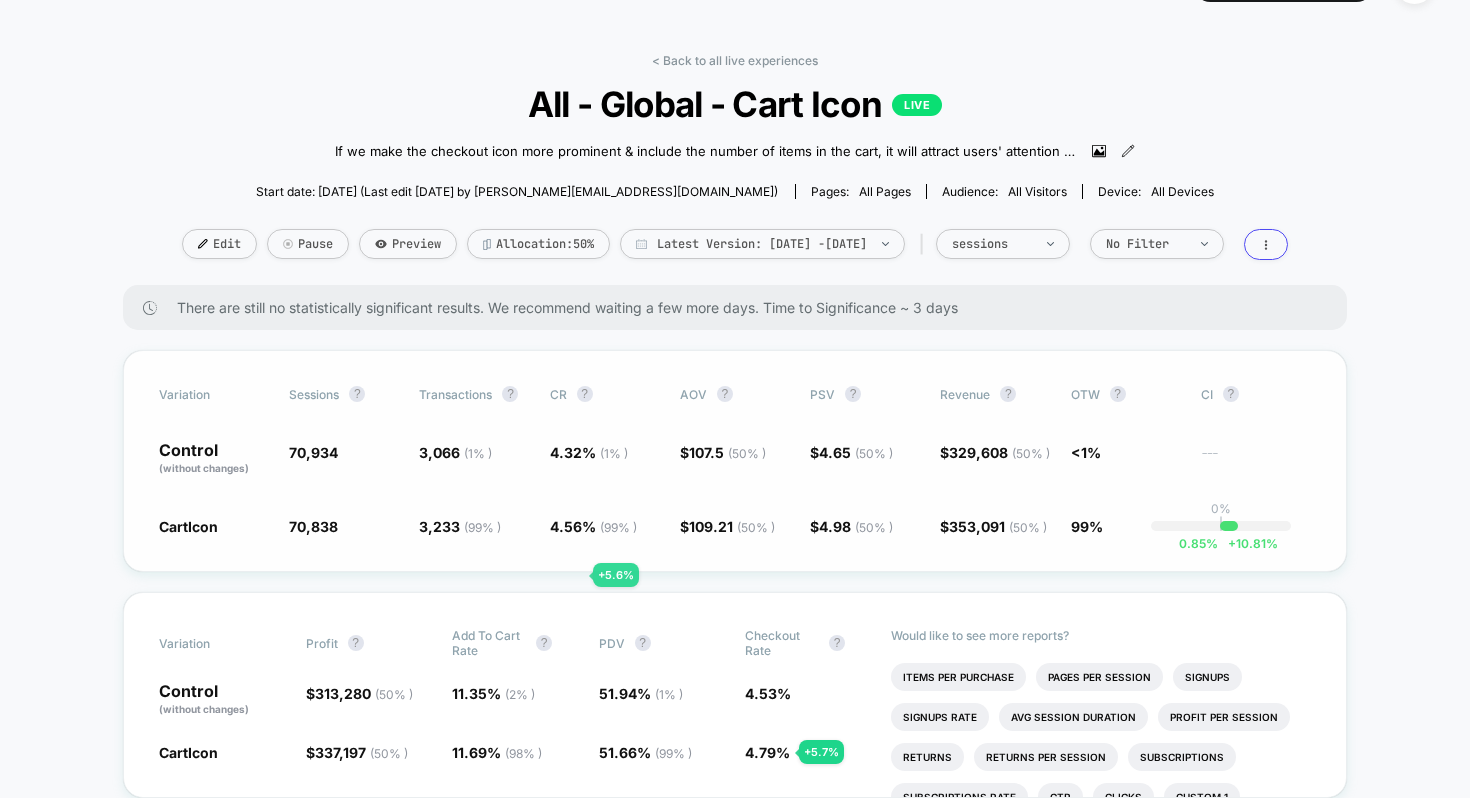 scroll, scrollTop: 63, scrollLeft: 0, axis: vertical 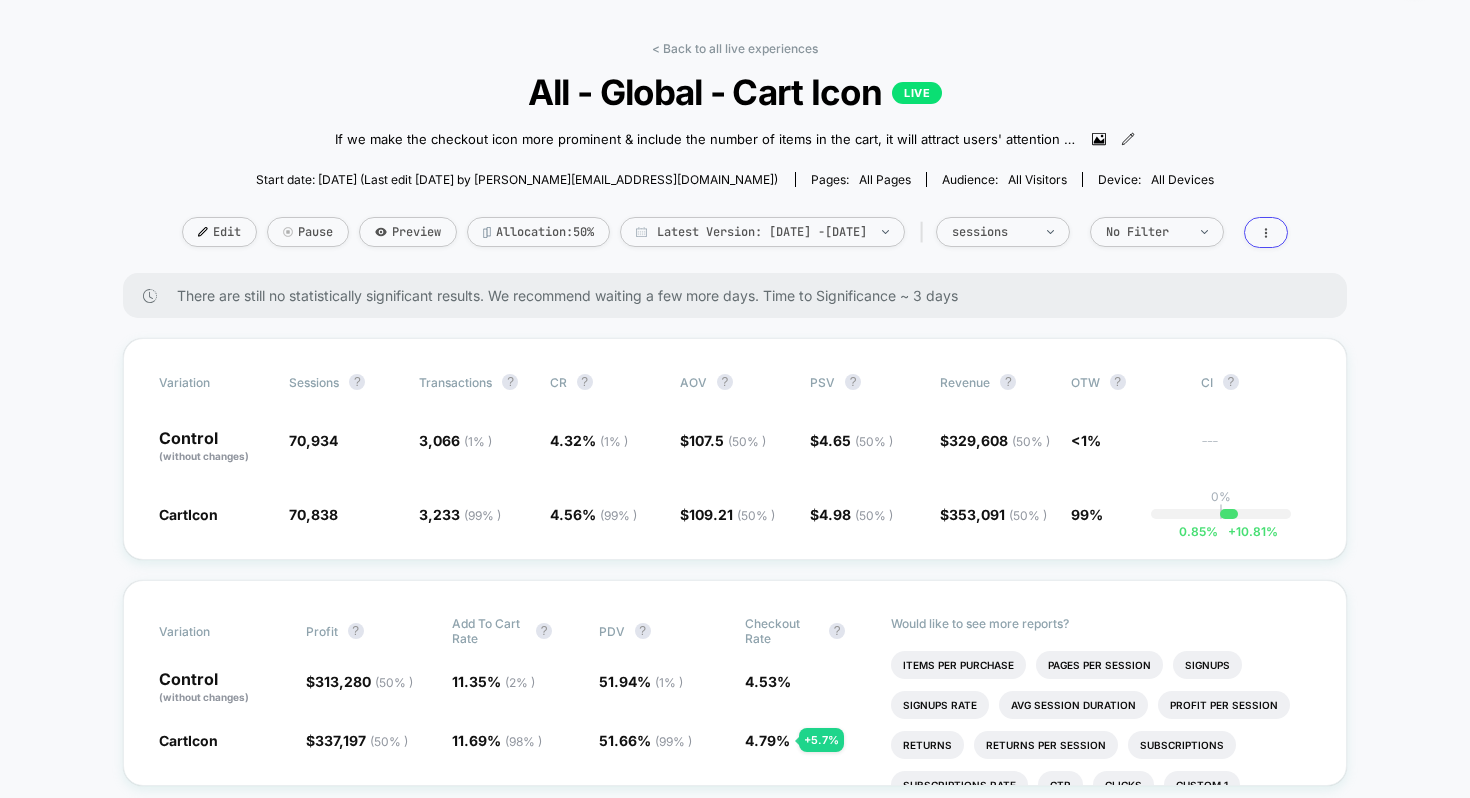 click on "< Back to all live experiences  All - Global - Cart Icon LIVE If we make the checkout icon more prominent & include the number of items in the cart, it will attract users' attention leading to reduced cart abandonments and increased conversions.  Click to view images Click to edit experience details If we make the checkout icon more prominent & include the number of items in the cart, it will attract users' attention leading to reduced cart abandonments and increased conversions.  Start date: [DATE] (Last edit [DATE] by [EMAIL_ADDRESS][DOMAIN_NAME]) Pages: all pages Audience: All Visitors Device: all devices Edit Pause  Preview Allocation:  50% Latest Version:     [DATE]    -    [DATE] |   sessions   No Filter" at bounding box center [735, 157] 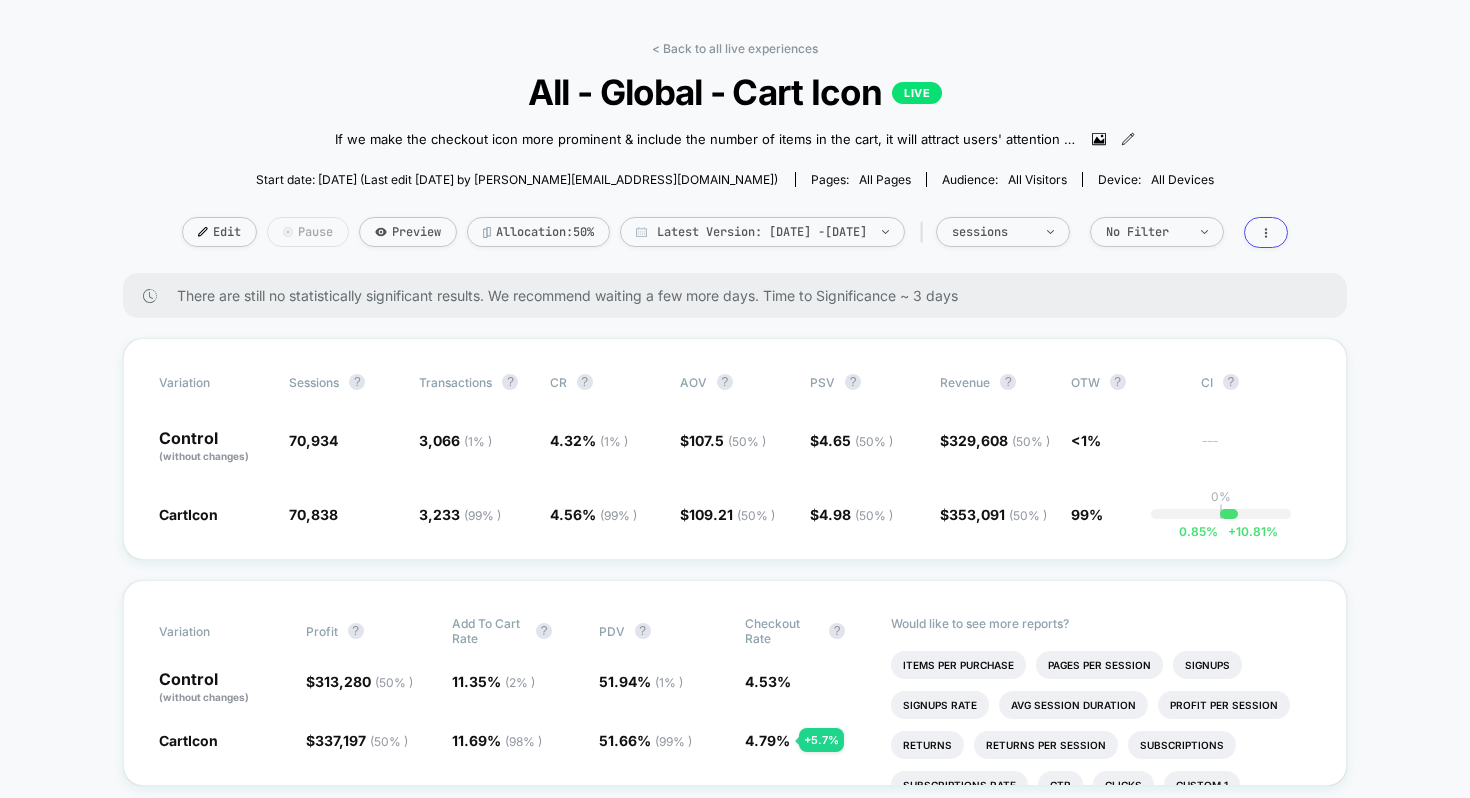 click on "Pause" at bounding box center [308, 232] 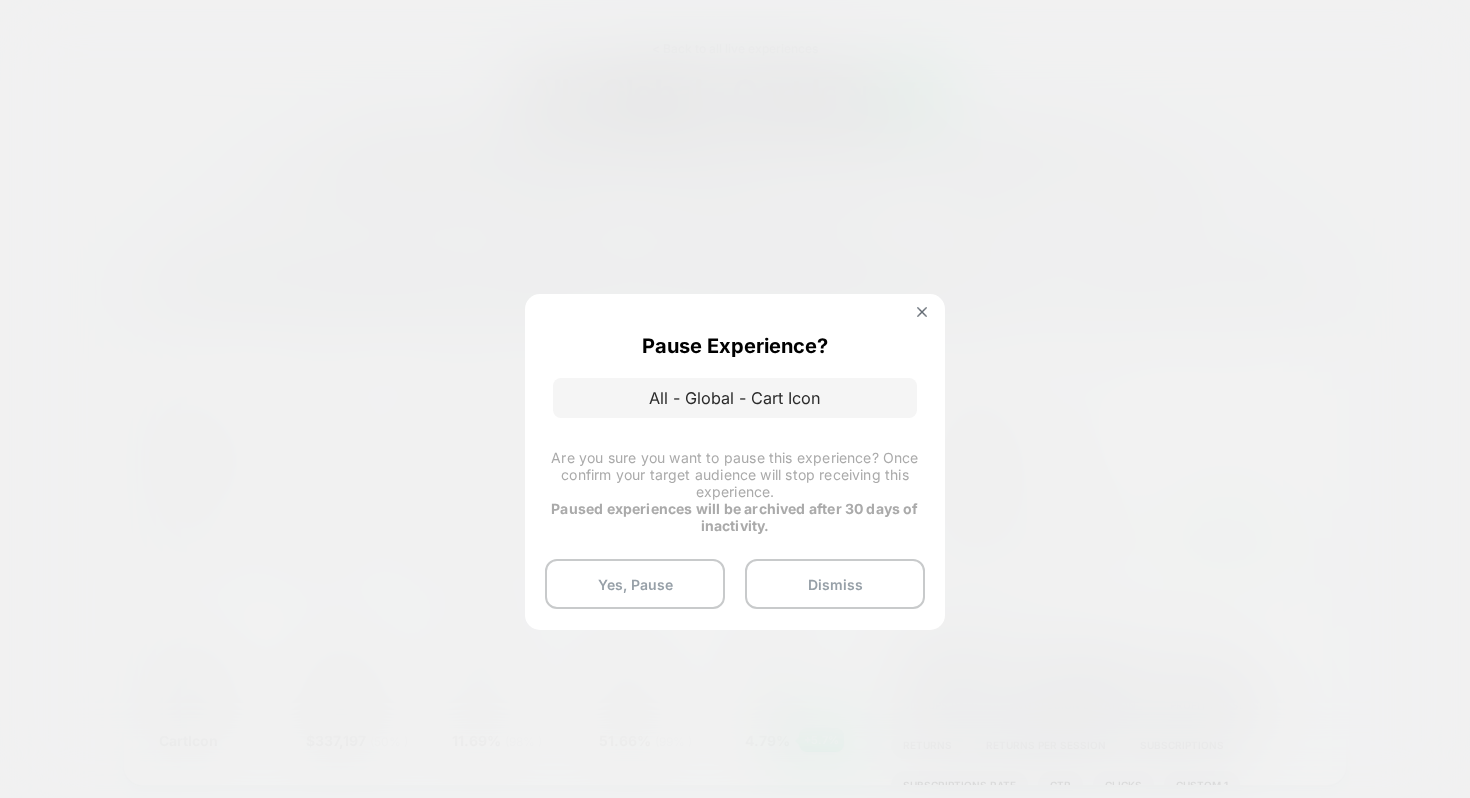 click on "Pause Experience? All - Global - Cart Icon Are you sure you want to pause this experience? Once confirm your target audience will stop receiving this experience. Paused experiences will be archived after 30 days of inactivity. Yes, Pause Dismiss" at bounding box center [735, 461] 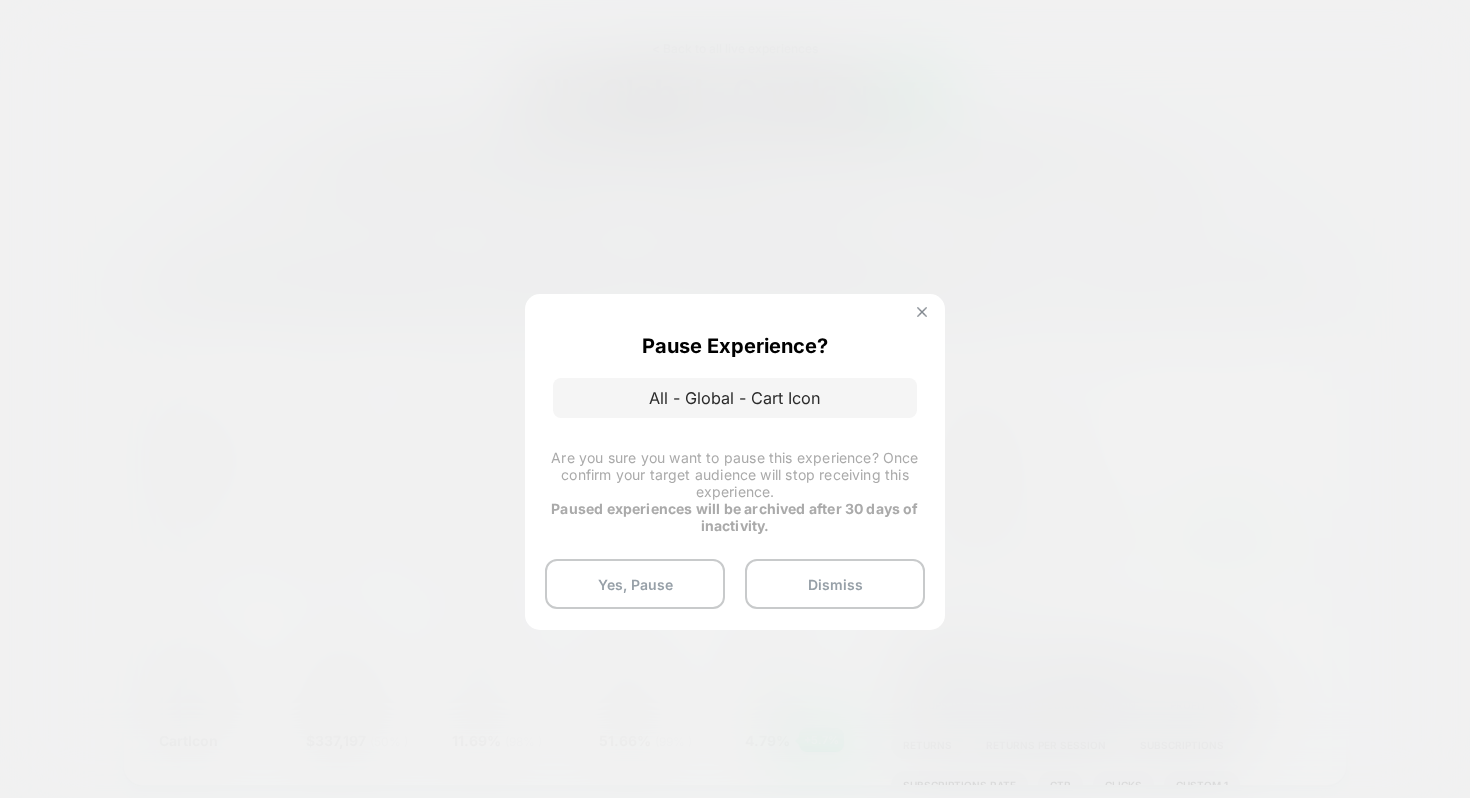click at bounding box center [922, 314] 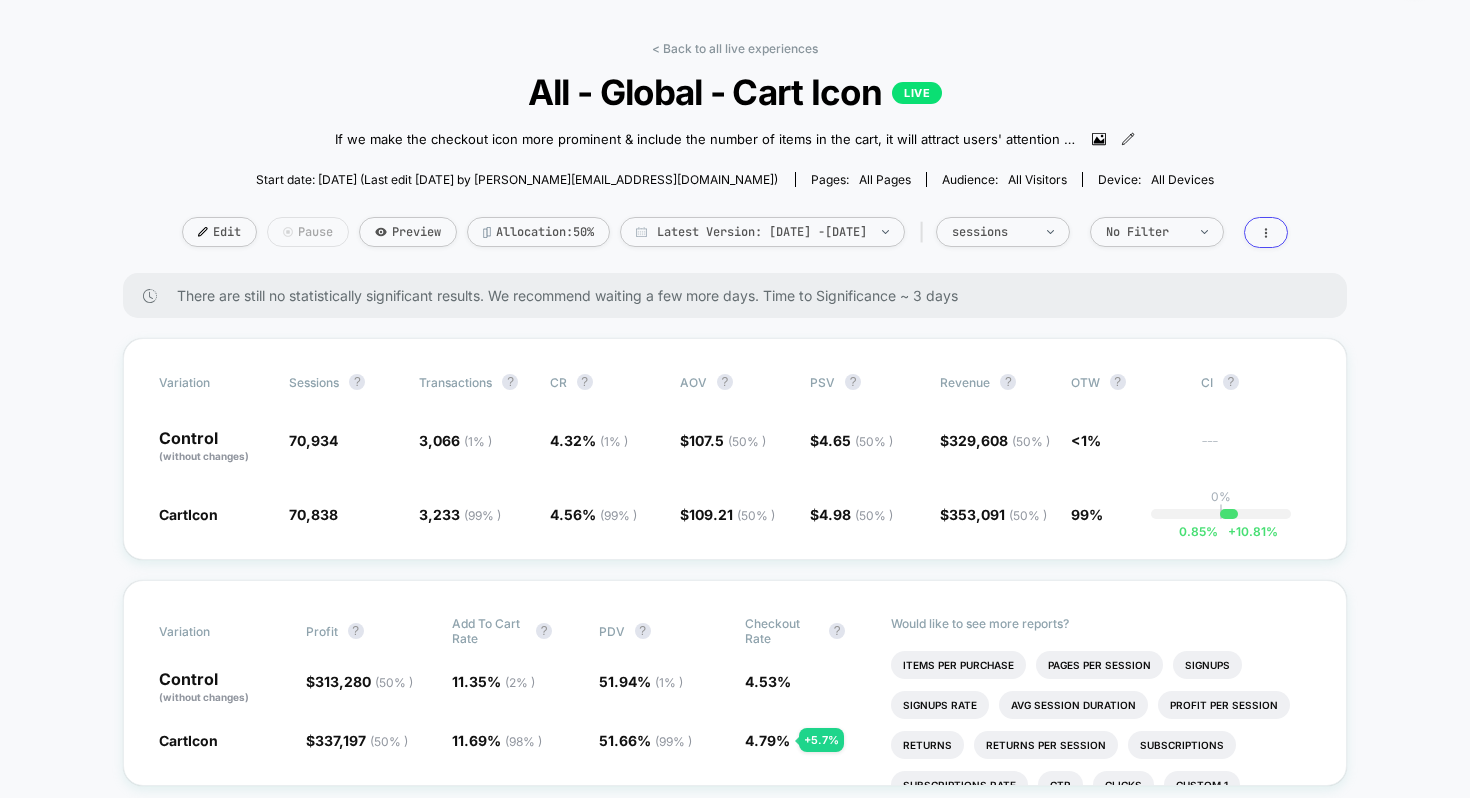 click on "Pause" at bounding box center [308, 232] 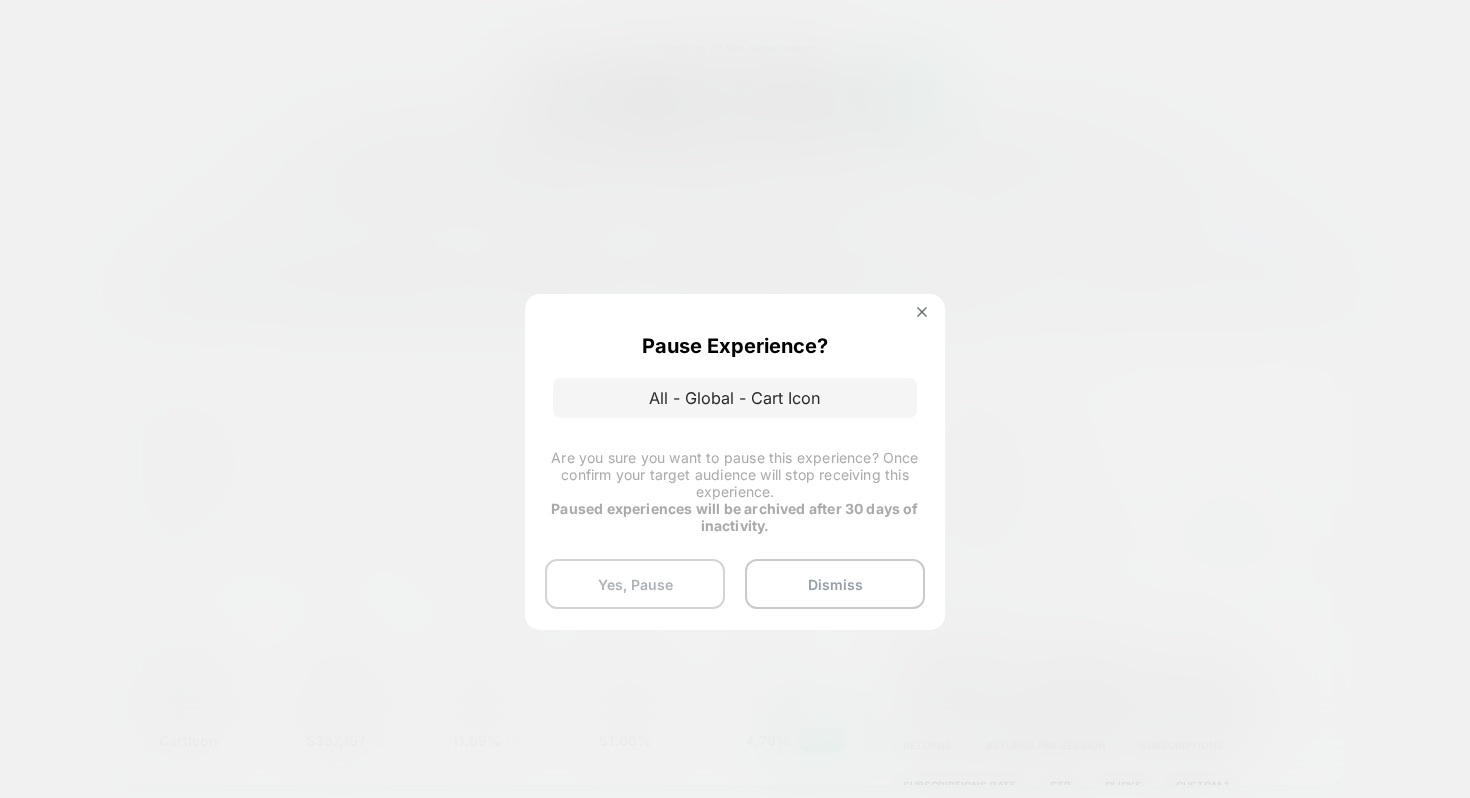 click on "Yes, Pause" at bounding box center (635, 584) 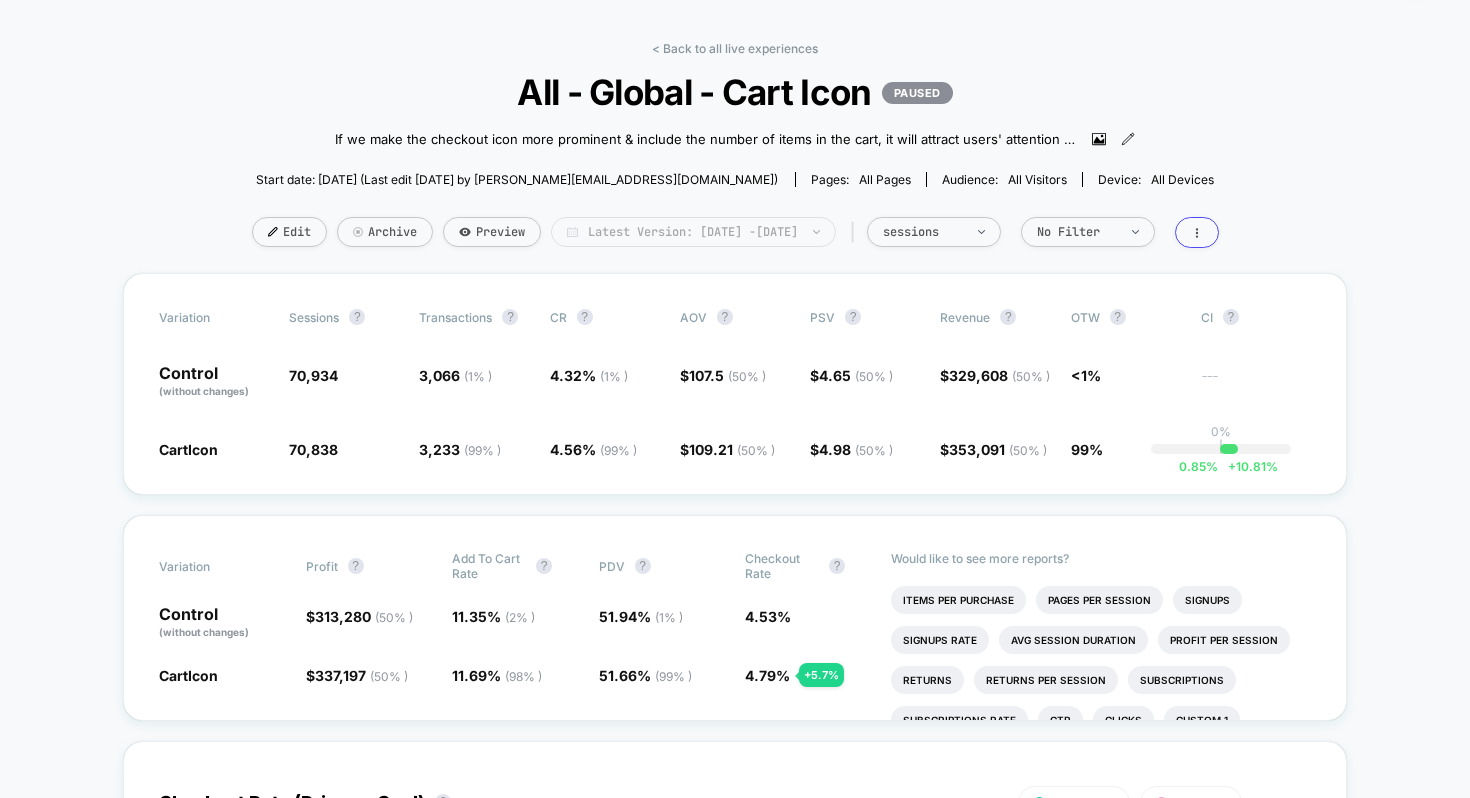 click on "Latest Version:     [DATE]    -    [DATE]" at bounding box center (693, 232) 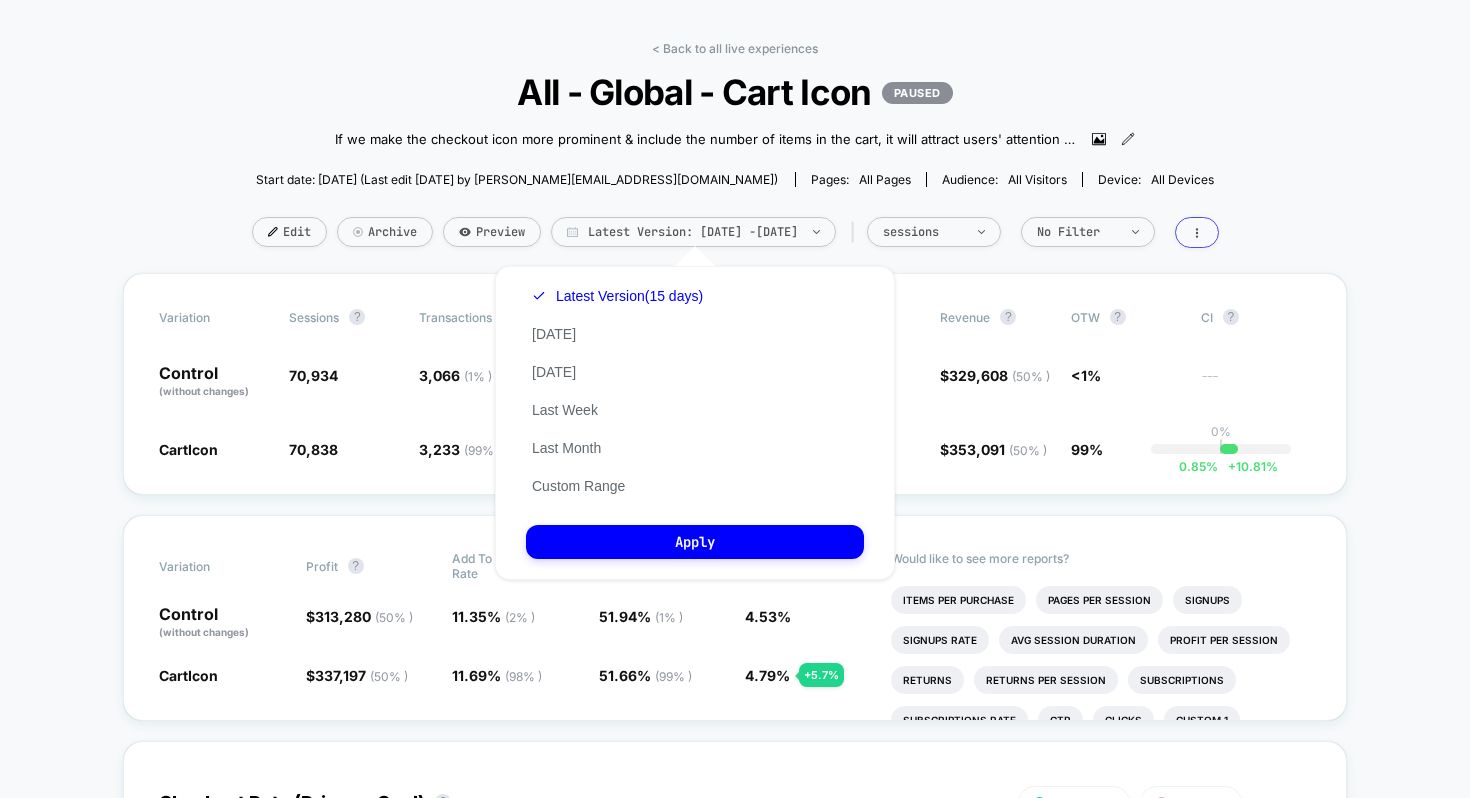 click on "All - Global - Cart Icon PAUSED" at bounding box center (735, 92) 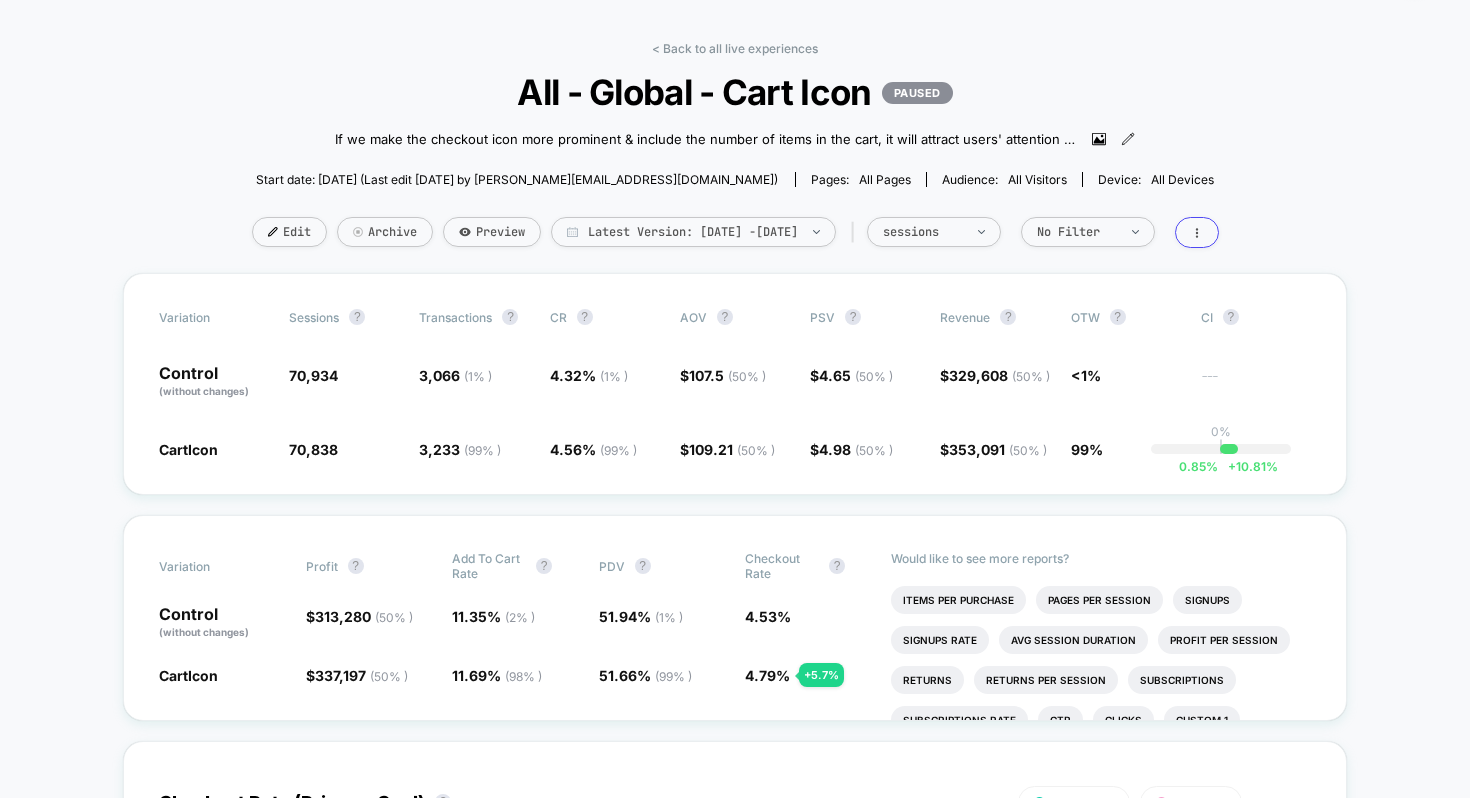 click on "< Back to all live experiences  All - Global - Cart Icon PAUSED If we make the checkout icon more prominent & include the number of items in the cart, it will attract users' attention leading to reduced cart abandonments and increased conversions.  Click to view images Click to edit experience details If we make the checkout icon more prominent & include the number of items in the cart, it will attract users' attention leading to reduced cart abandonments and increased conversions.  Start date: [DATE] (Last edit [DATE] by [PERSON_NAME][EMAIL_ADDRESS][DOMAIN_NAME]) Pages: all pages Audience: All Visitors Device: all devices Edit Archive  Preview Latest Version:     [DATE]    -    [DATE] |   sessions   No Filter Variation Sessions ? Transactions ? CR ? AOV ? PSV ? Revenue ? OTW ? CI ? Control (without changes) 70,934 3,066 (  1 % ) 4.32 % (  1 % ) $ 107.5 (  50 % ) $ 4.65 (  50 % ) $ 329,608 (  50 % ) <1% --- CartIcon 70,838 - 0.14 % 3,233 (  99 % ) + 5.6 % 4.56 % (  99 % ) + 5.6 % $ 109.21 (  50 % ) + 1.6 % $ 4.98" at bounding box center (735, 3618) 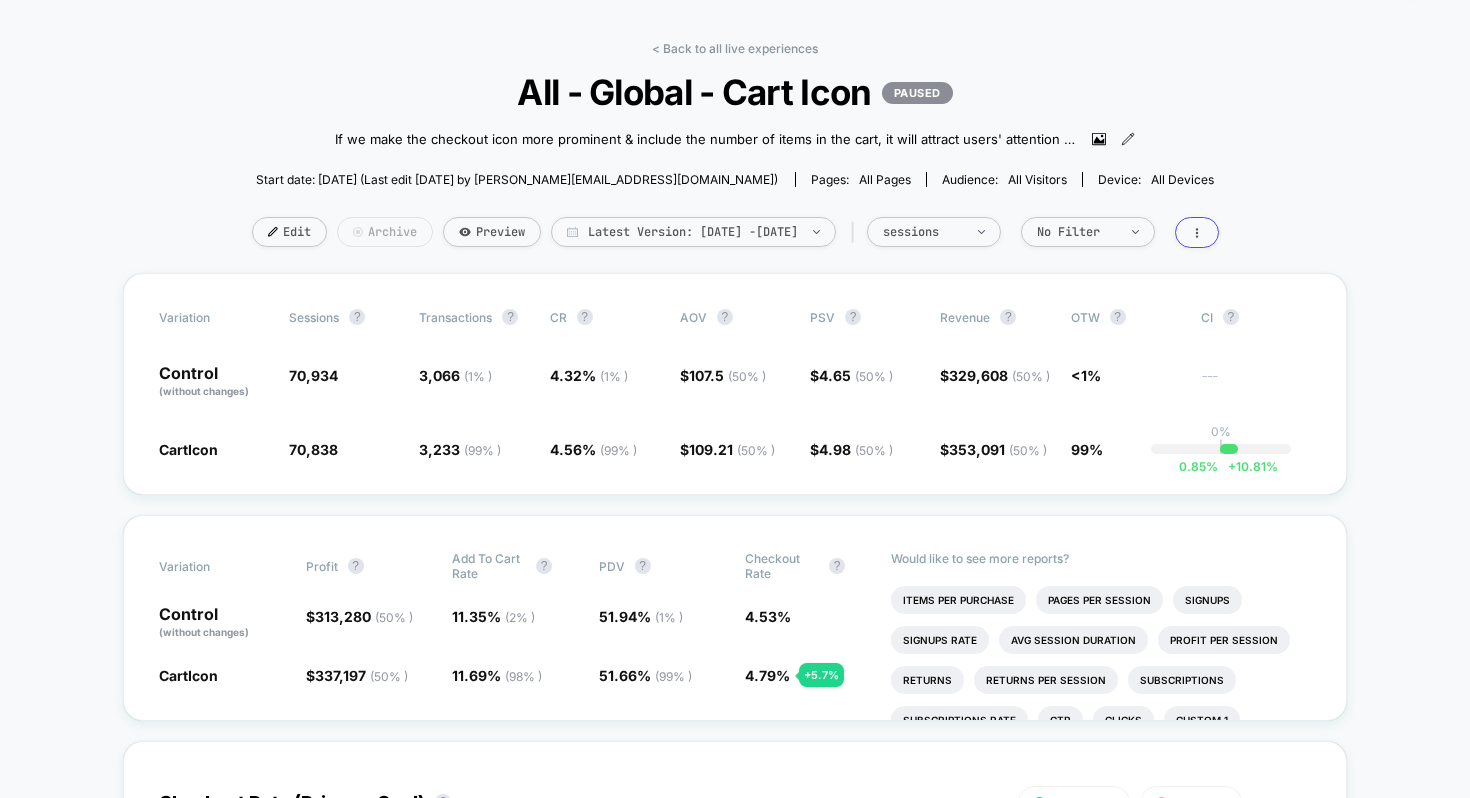 click on "Archive" at bounding box center (385, 232) 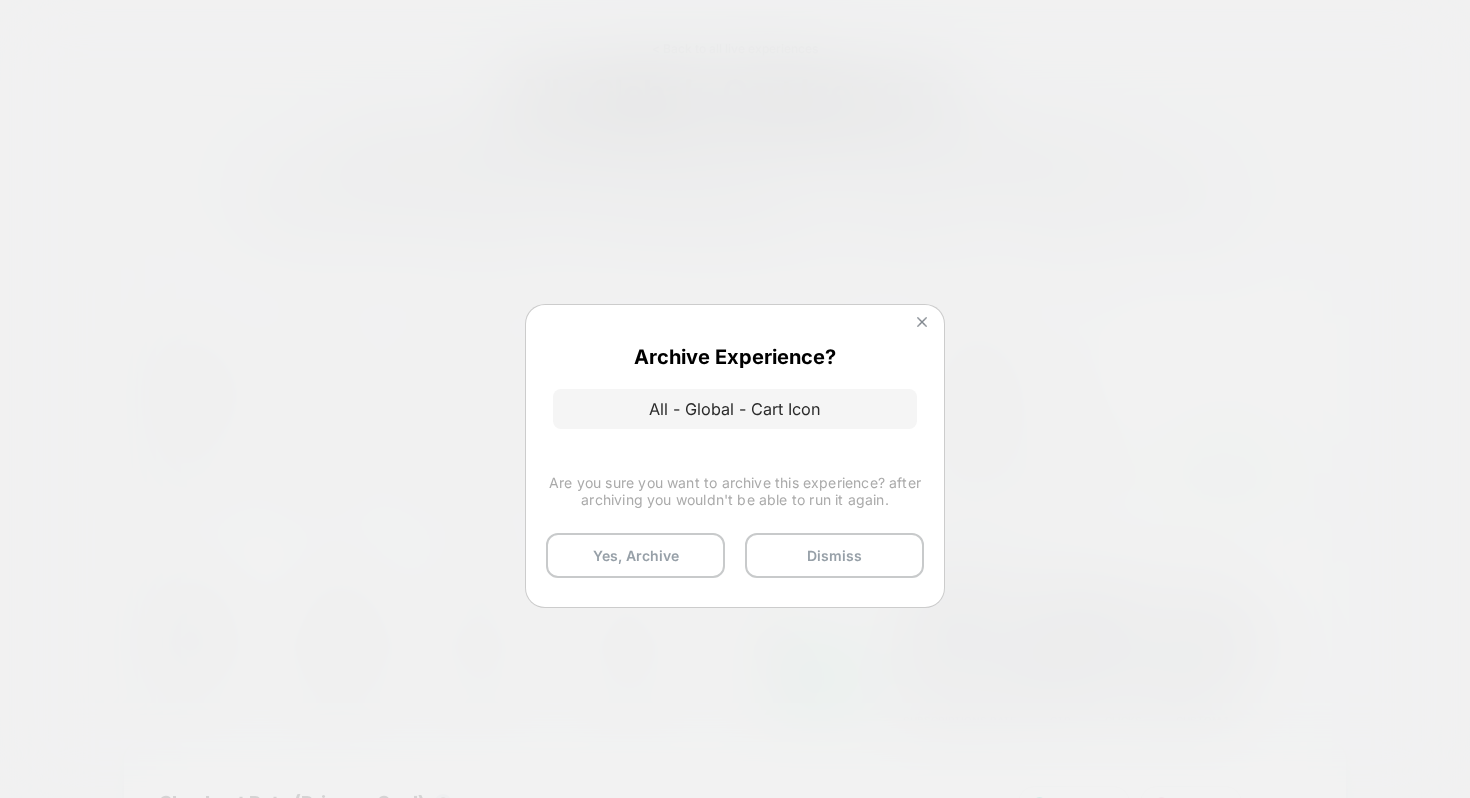 click at bounding box center [922, 322] 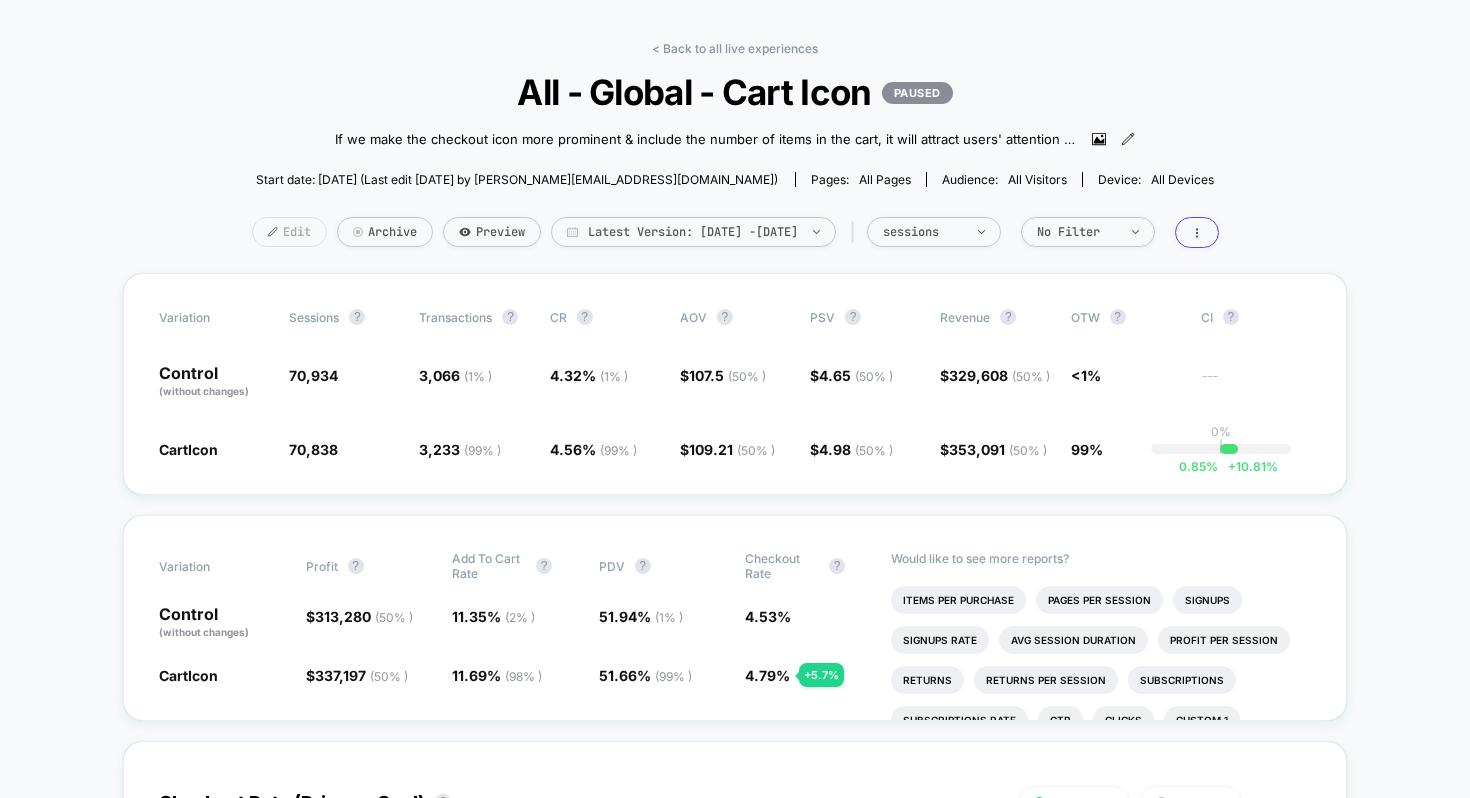 click on "Edit" at bounding box center [289, 232] 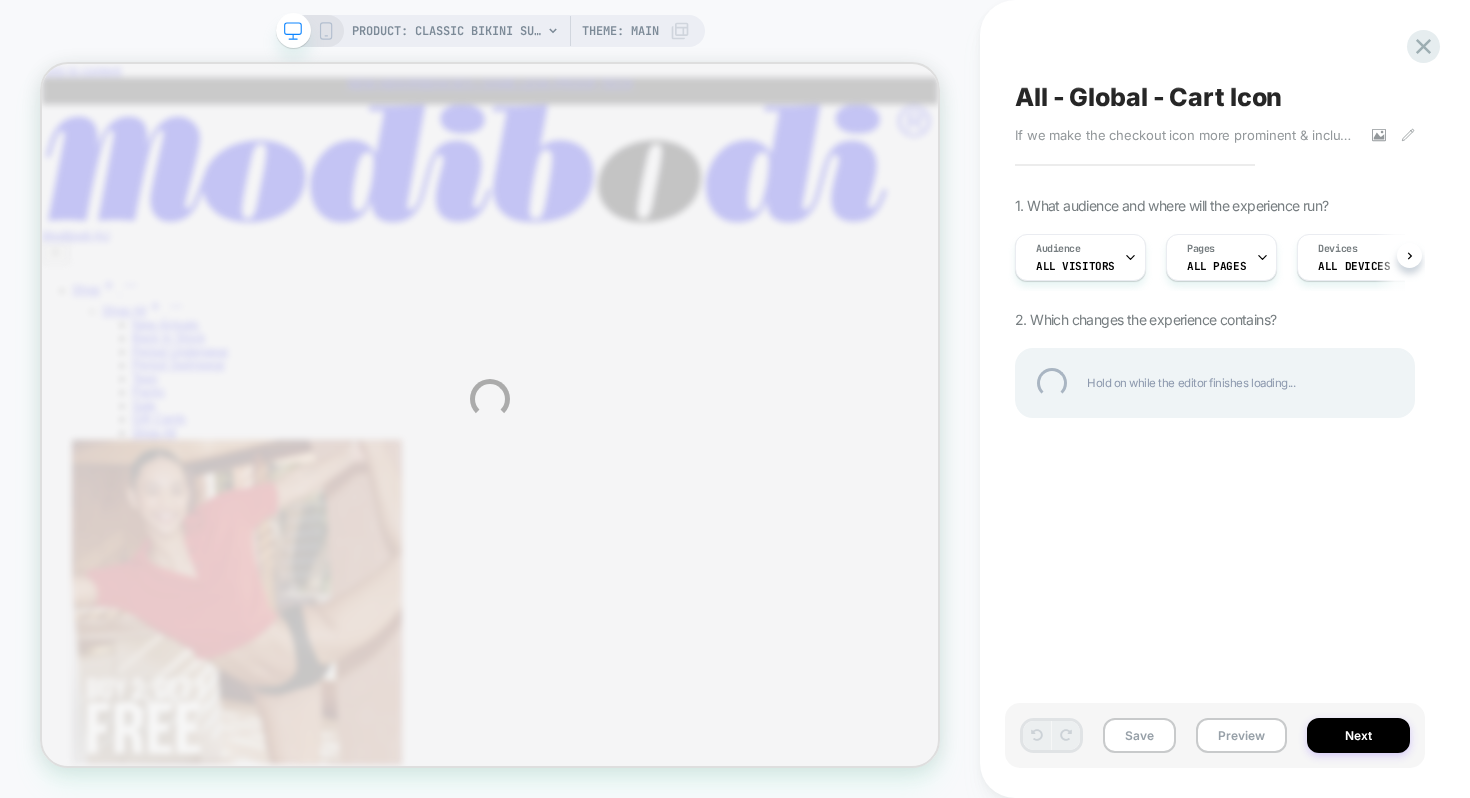 scroll, scrollTop: 0, scrollLeft: 0, axis: both 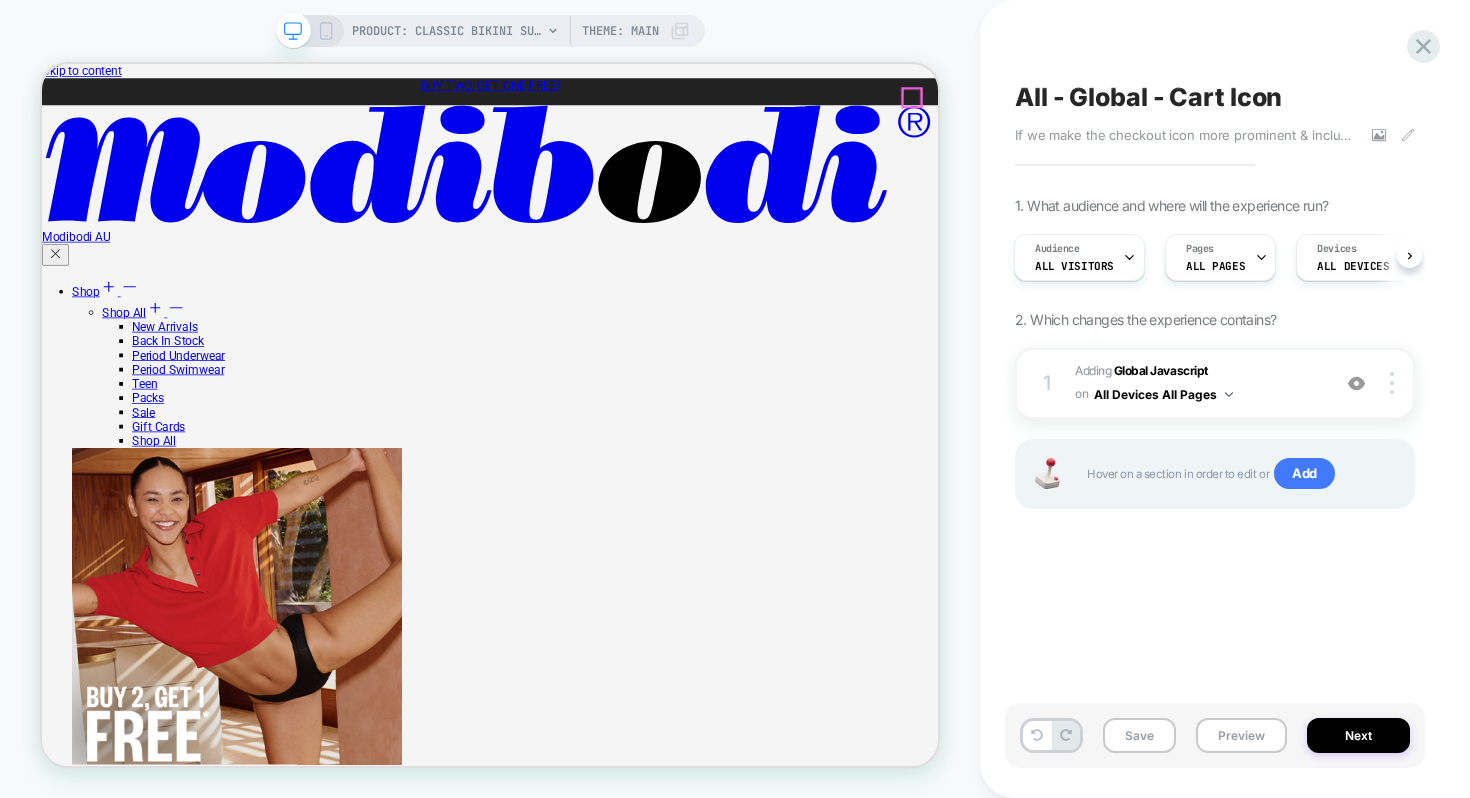 click at bounding box center [52, 58841] 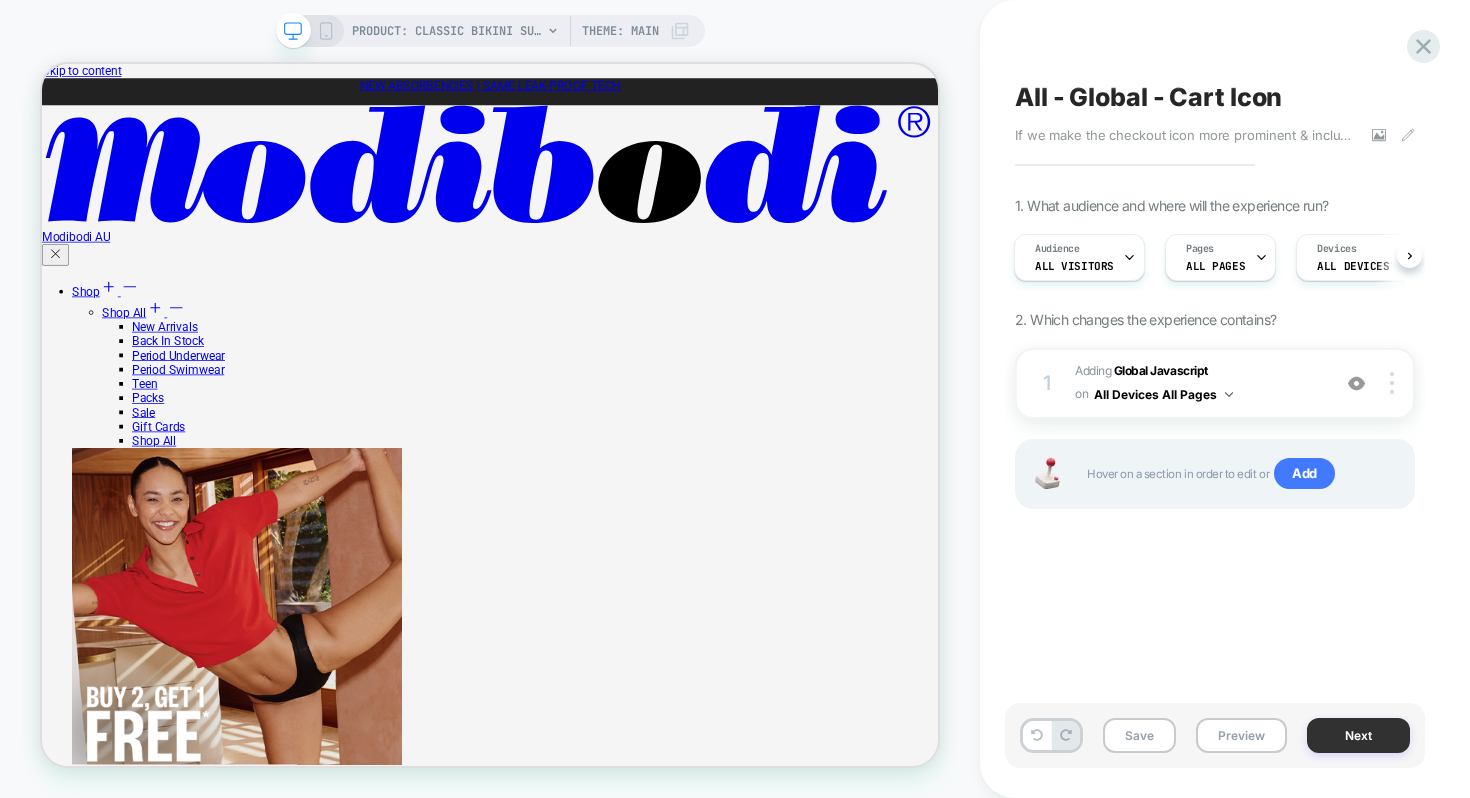 click on "Next" at bounding box center [1358, 735] 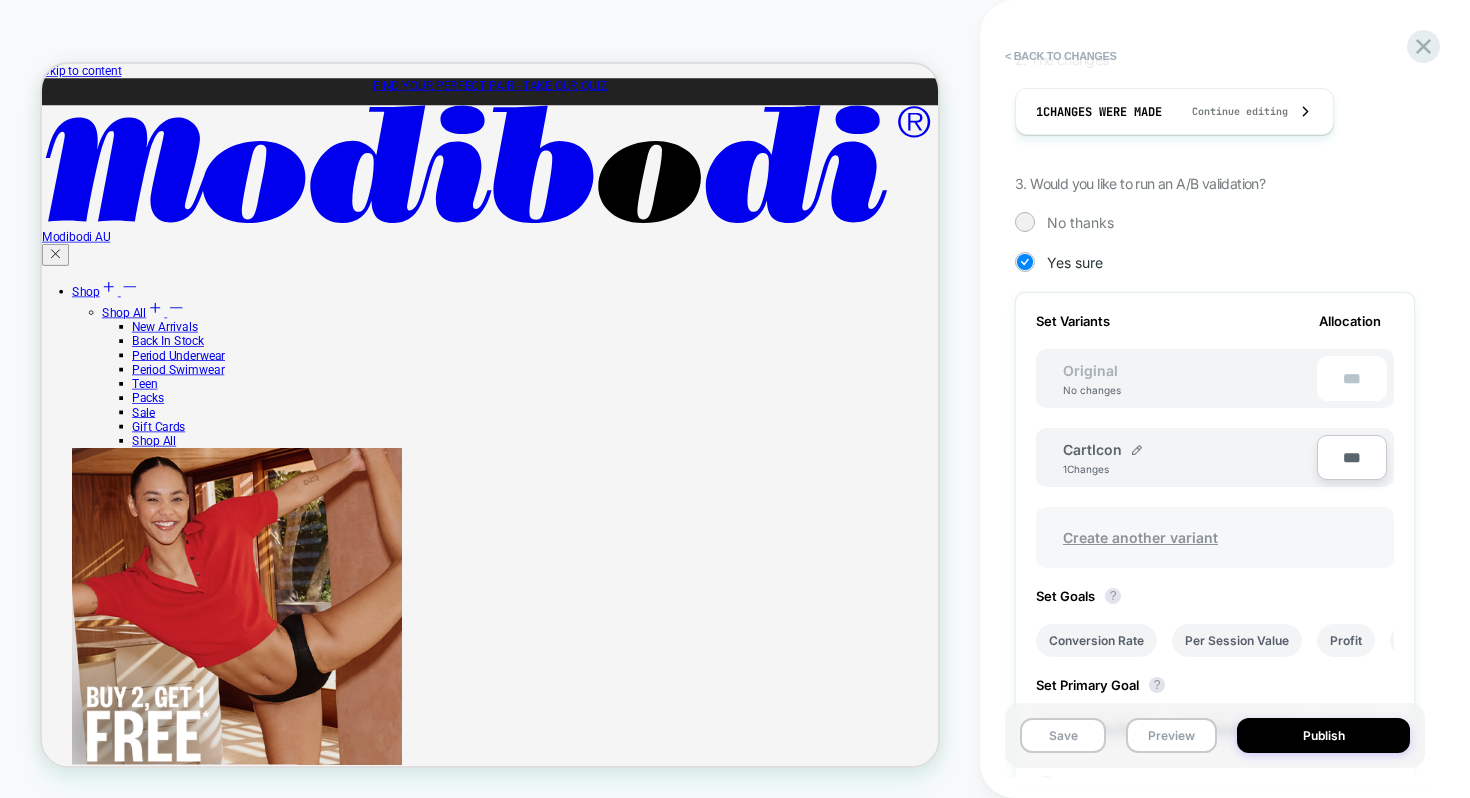 scroll, scrollTop: 375, scrollLeft: 0, axis: vertical 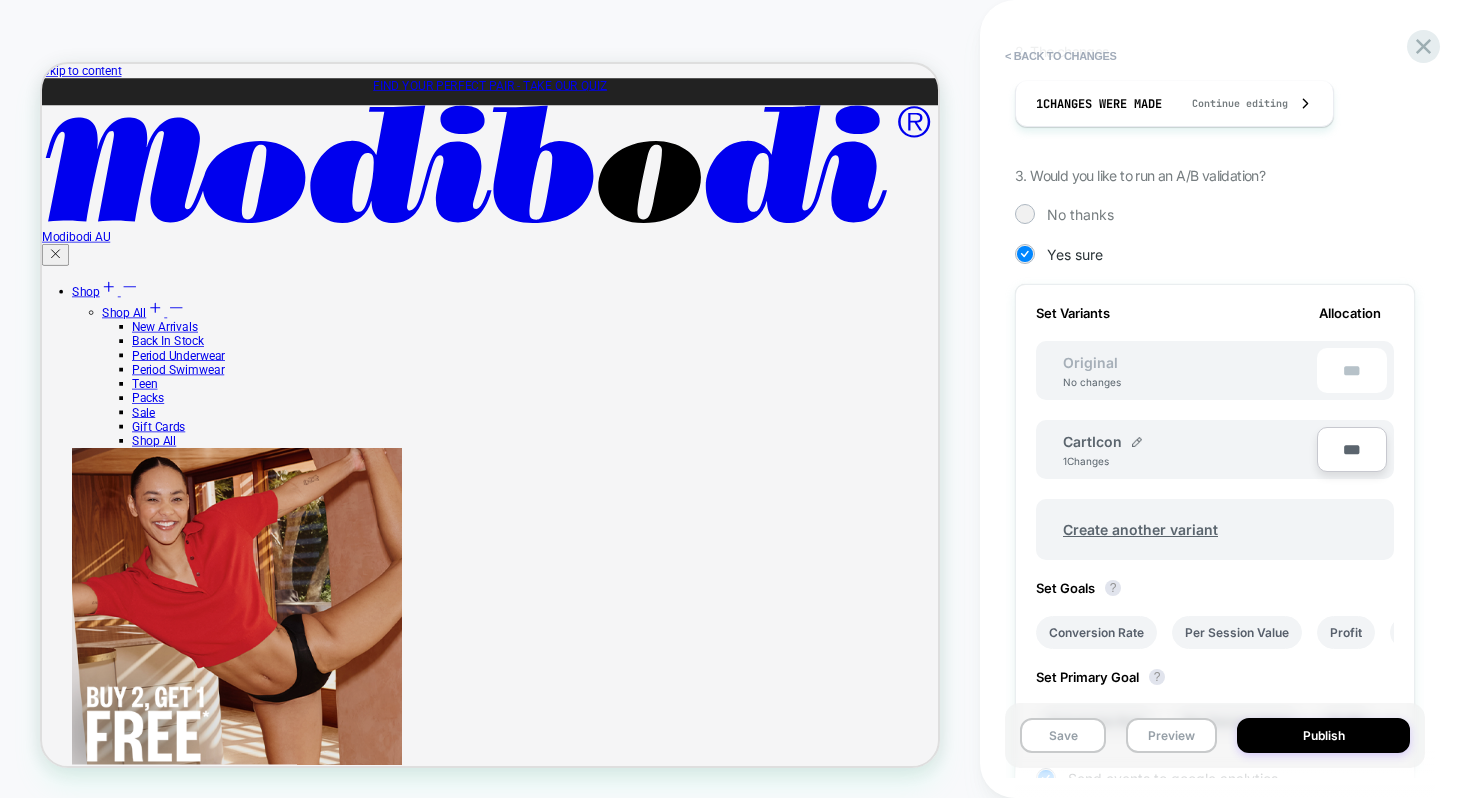 click on "***" at bounding box center [1352, 449] 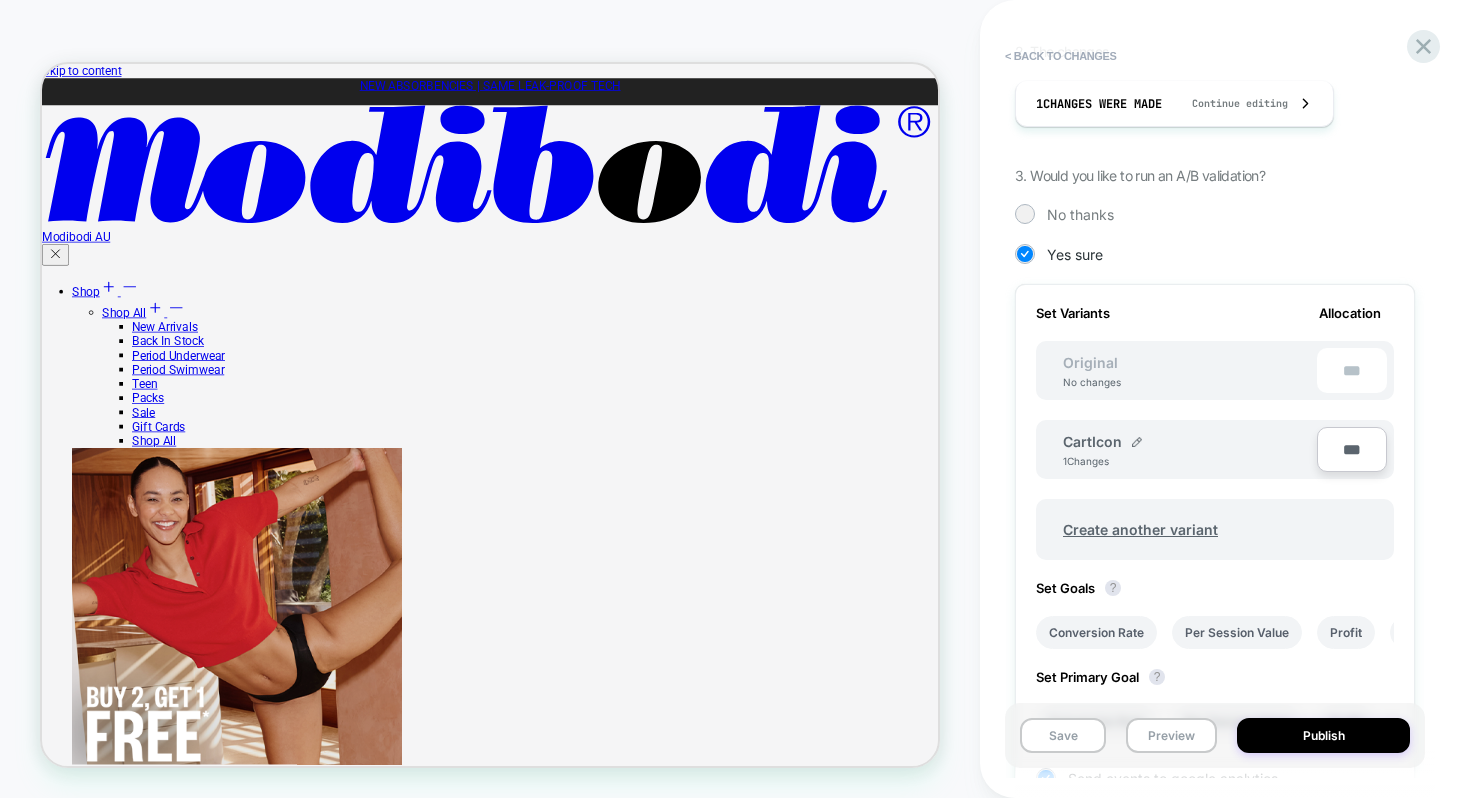 type on "**" 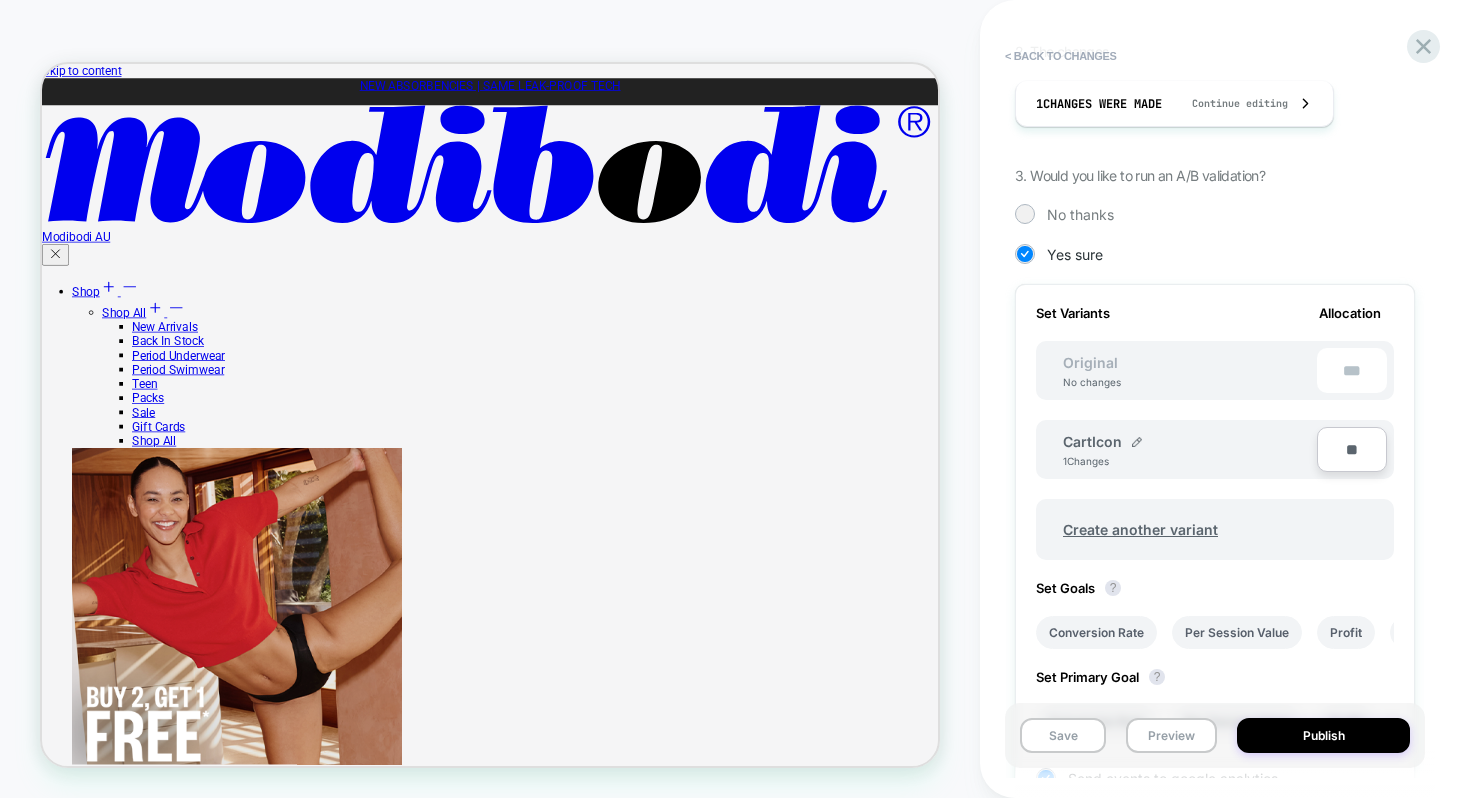 type on "***" 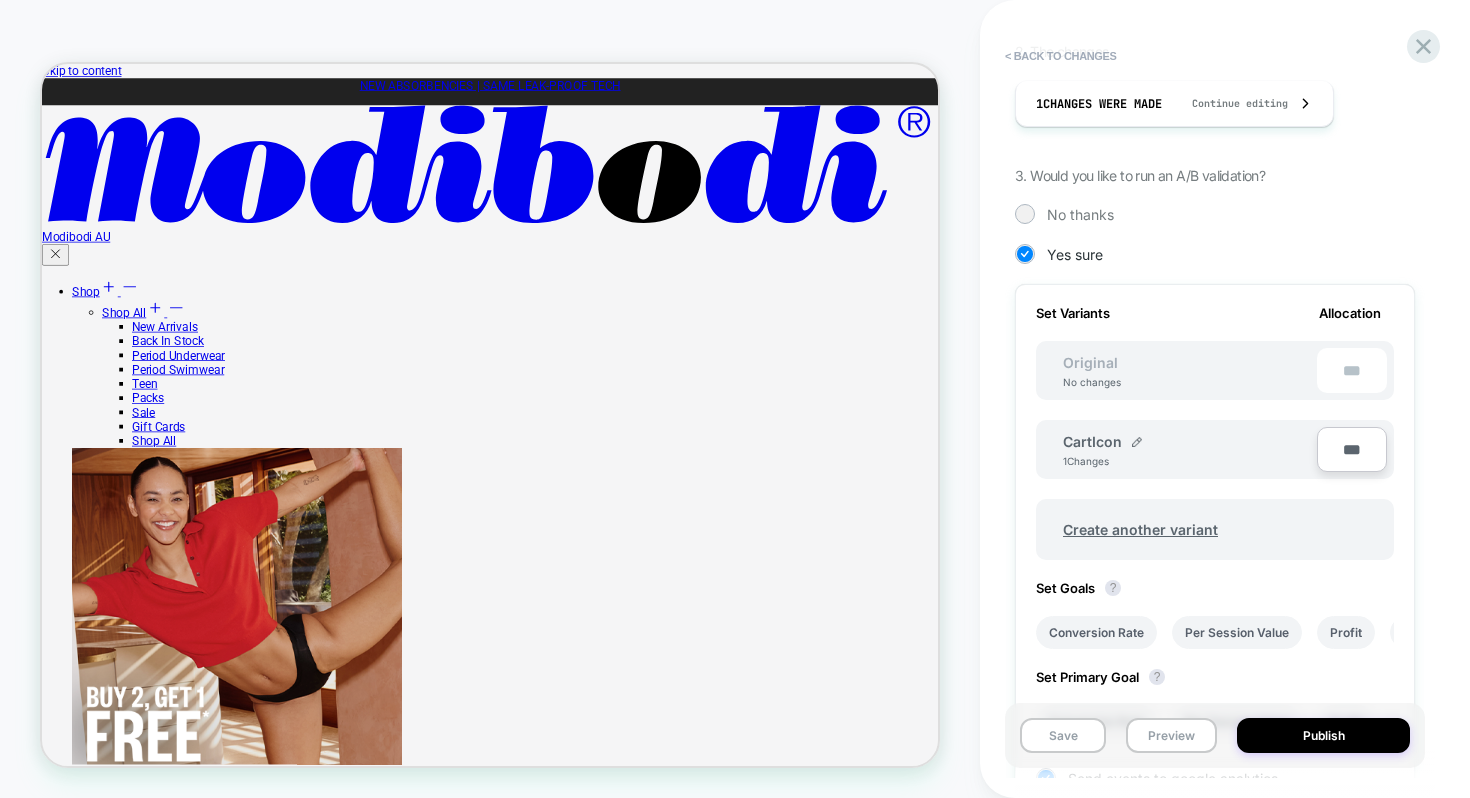 type on "**" 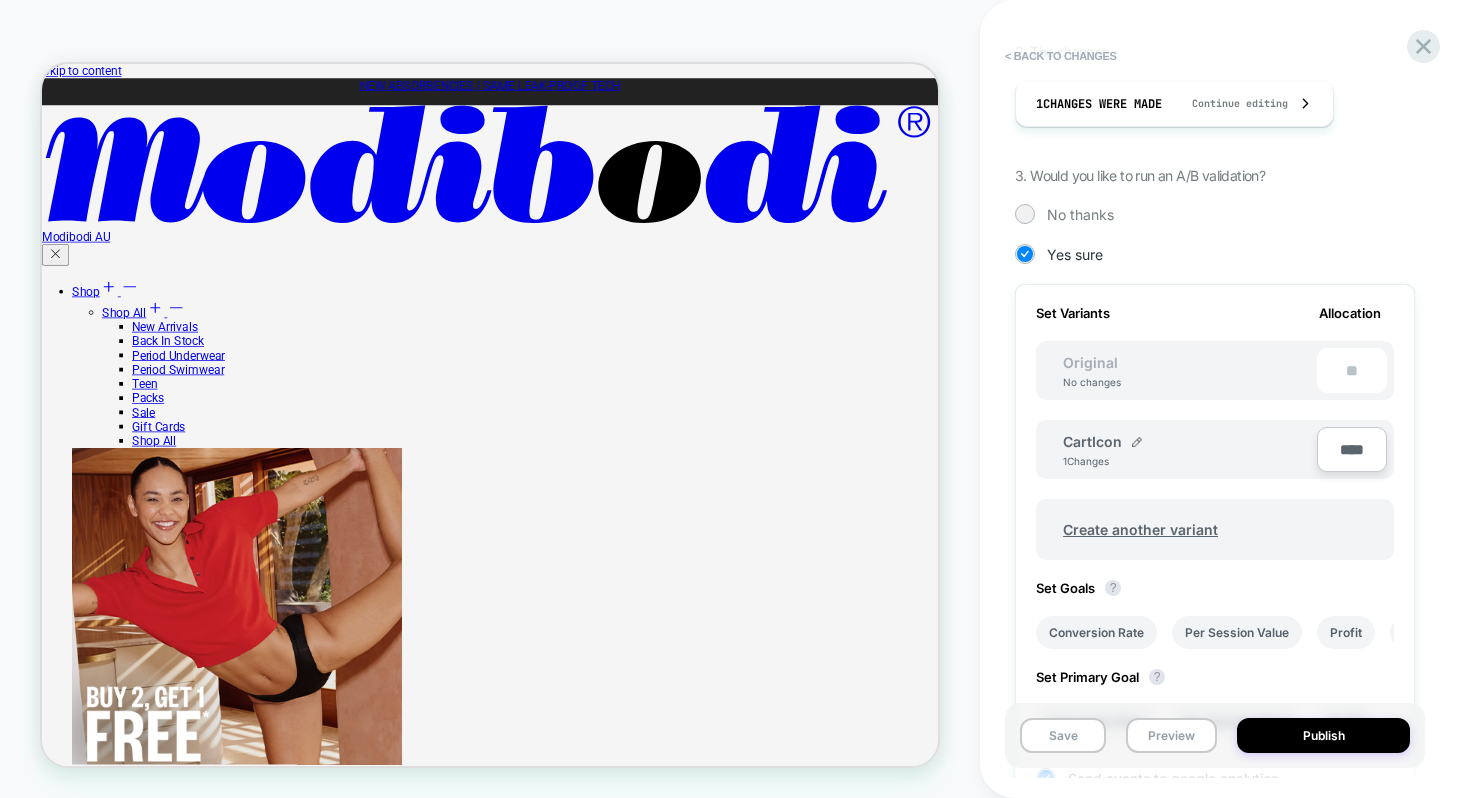 type on "****" 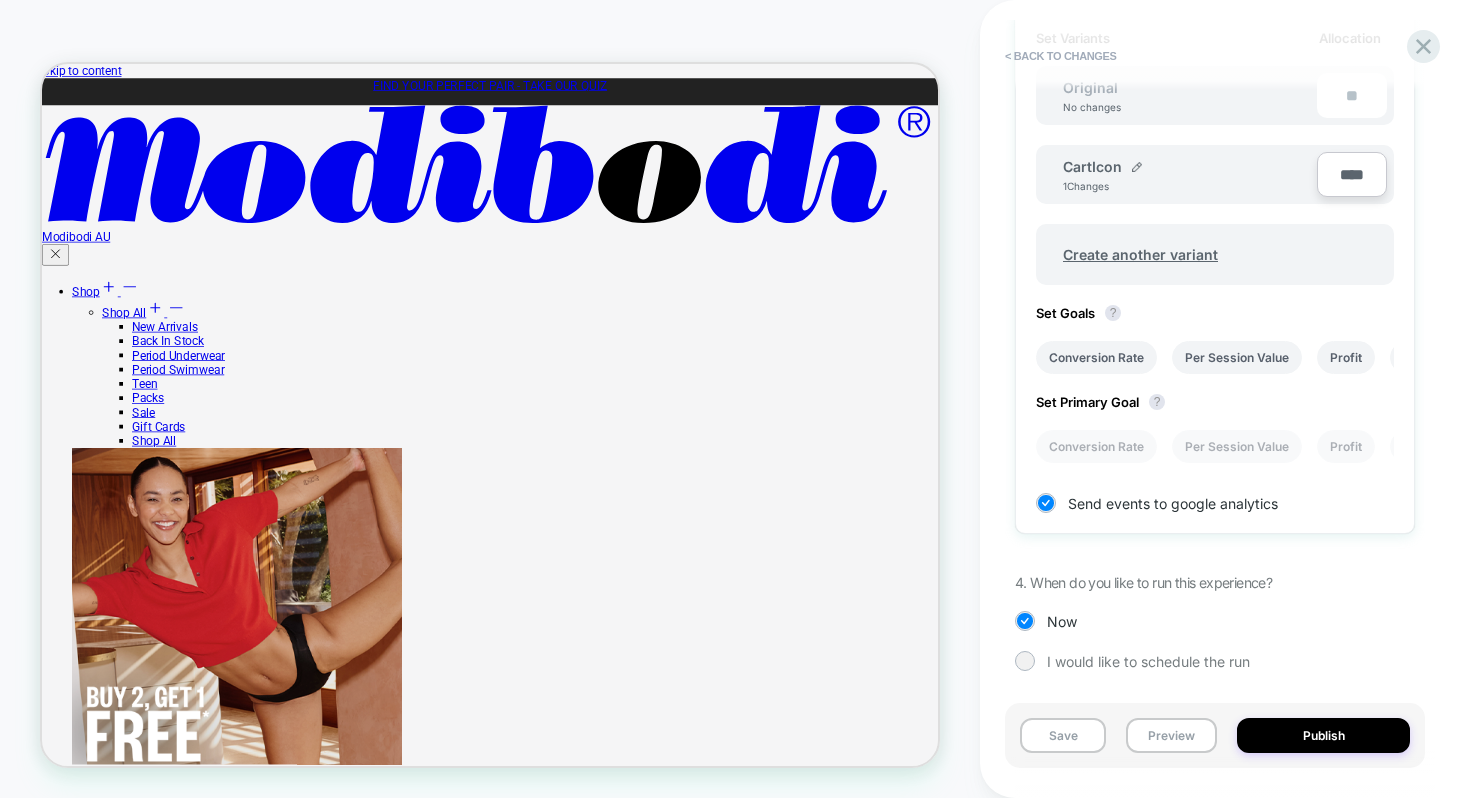 scroll, scrollTop: 653, scrollLeft: 0, axis: vertical 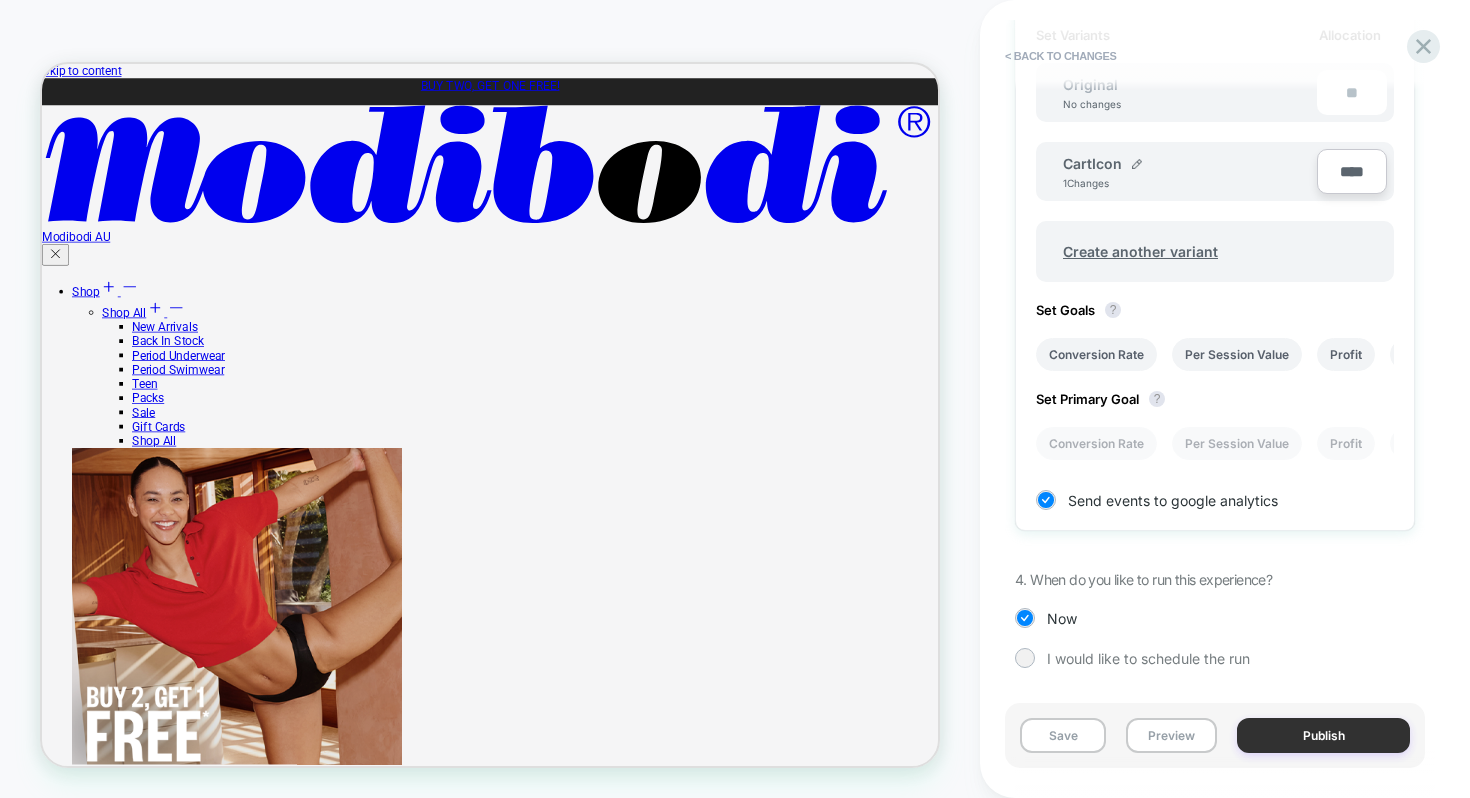 click on "Publish" at bounding box center (1323, 735) 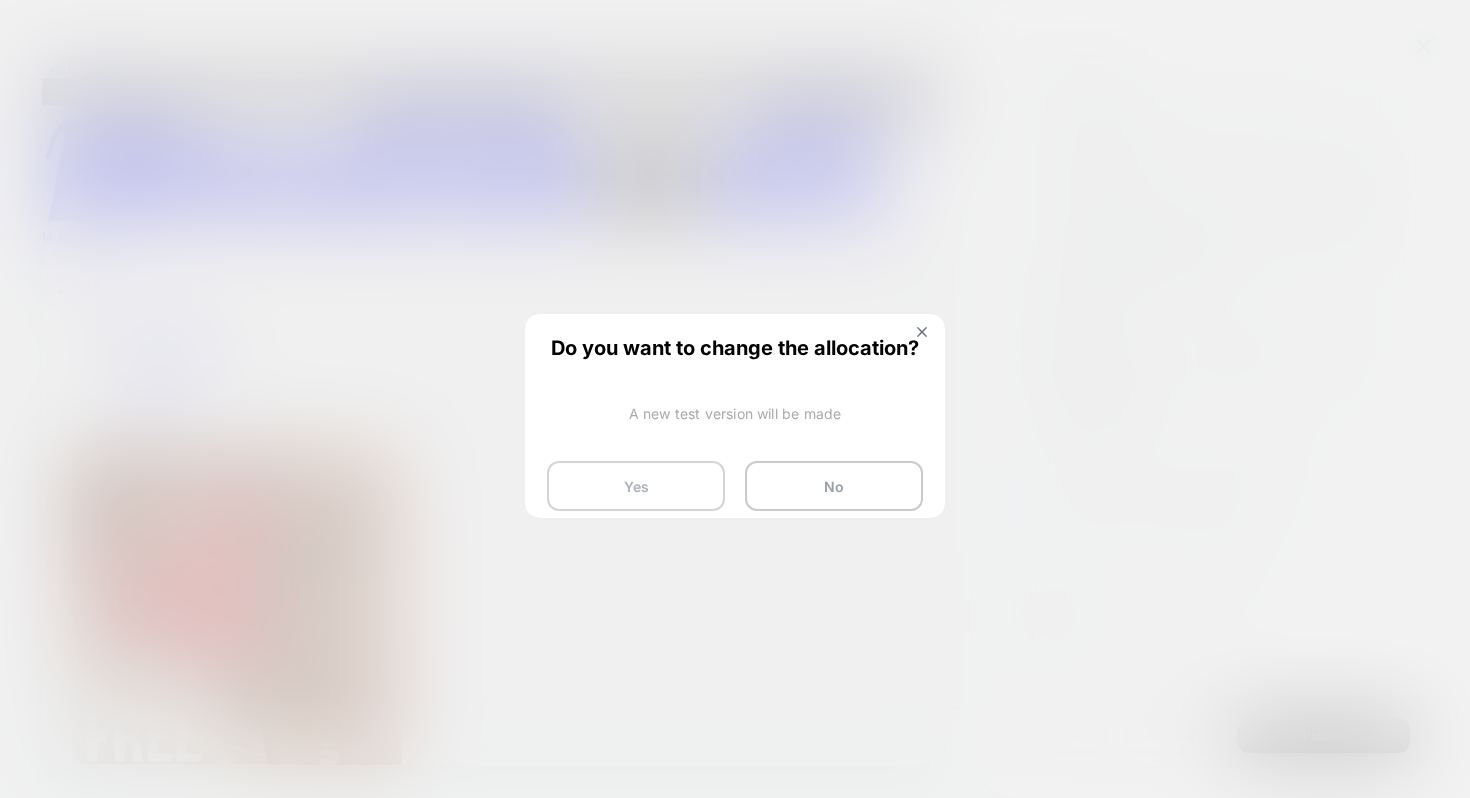 click on "Yes" at bounding box center (636, 486) 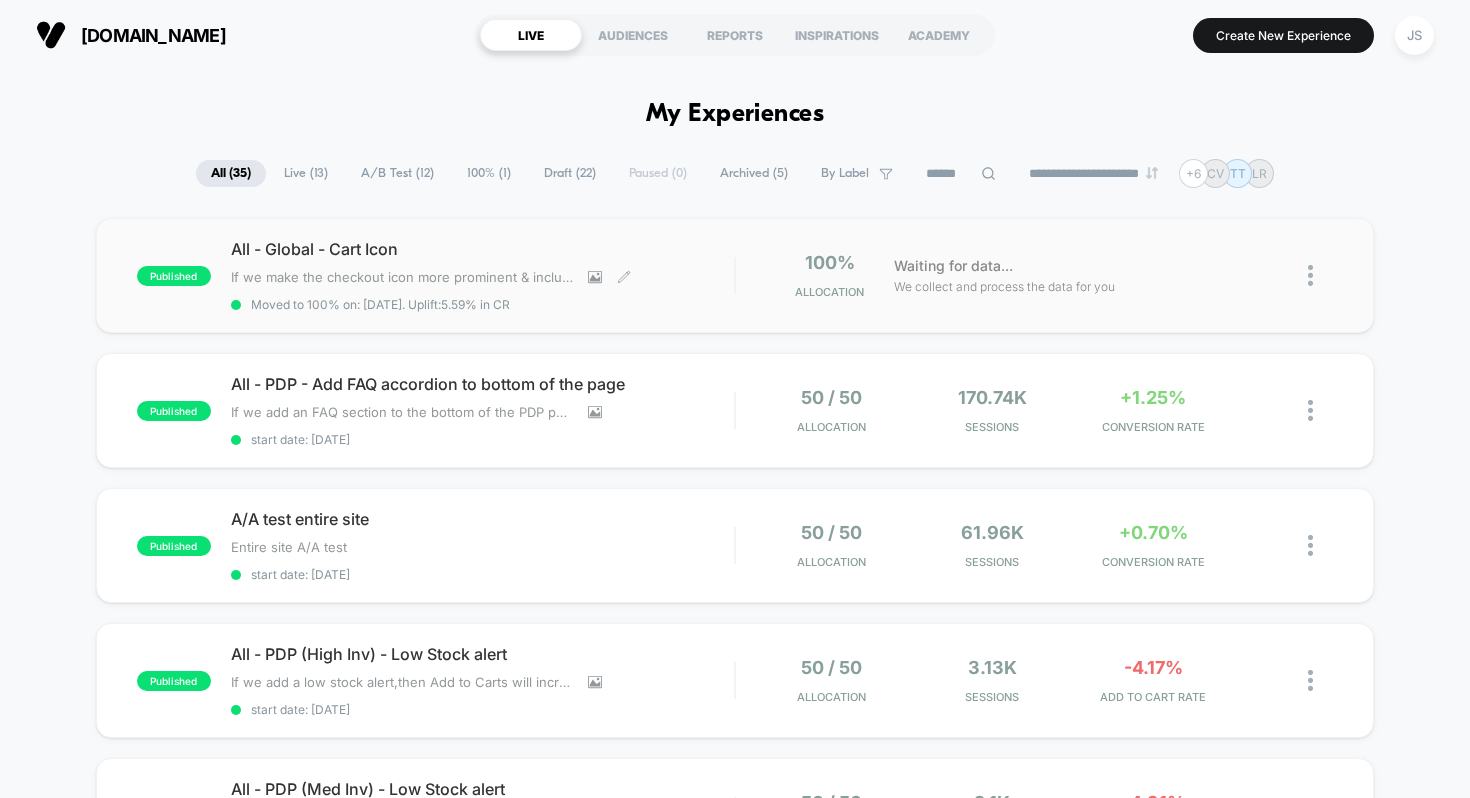 click on "All - Global - Cart Icon" at bounding box center [483, 249] 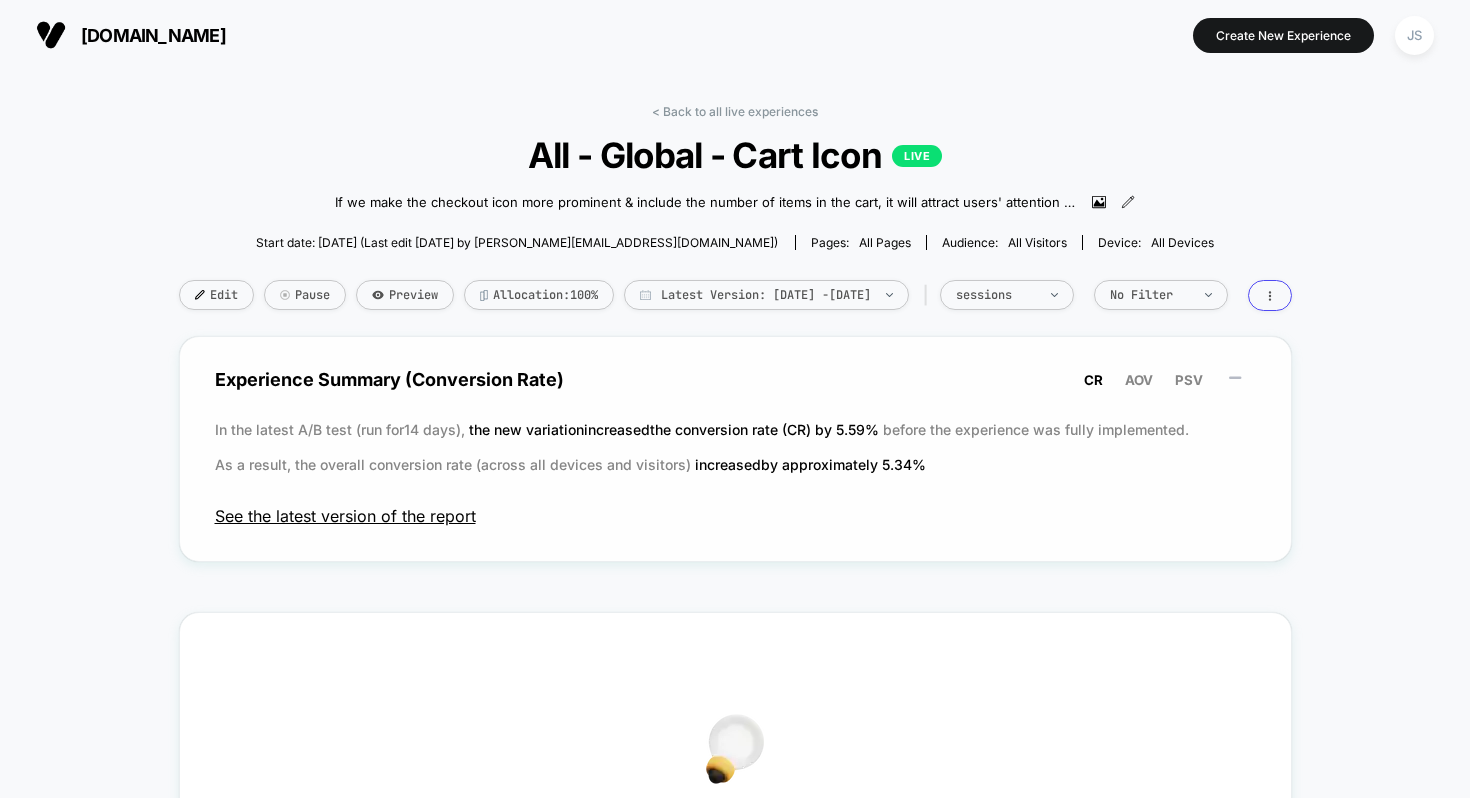 click on "See the latest version of the report" at bounding box center [735, 516] 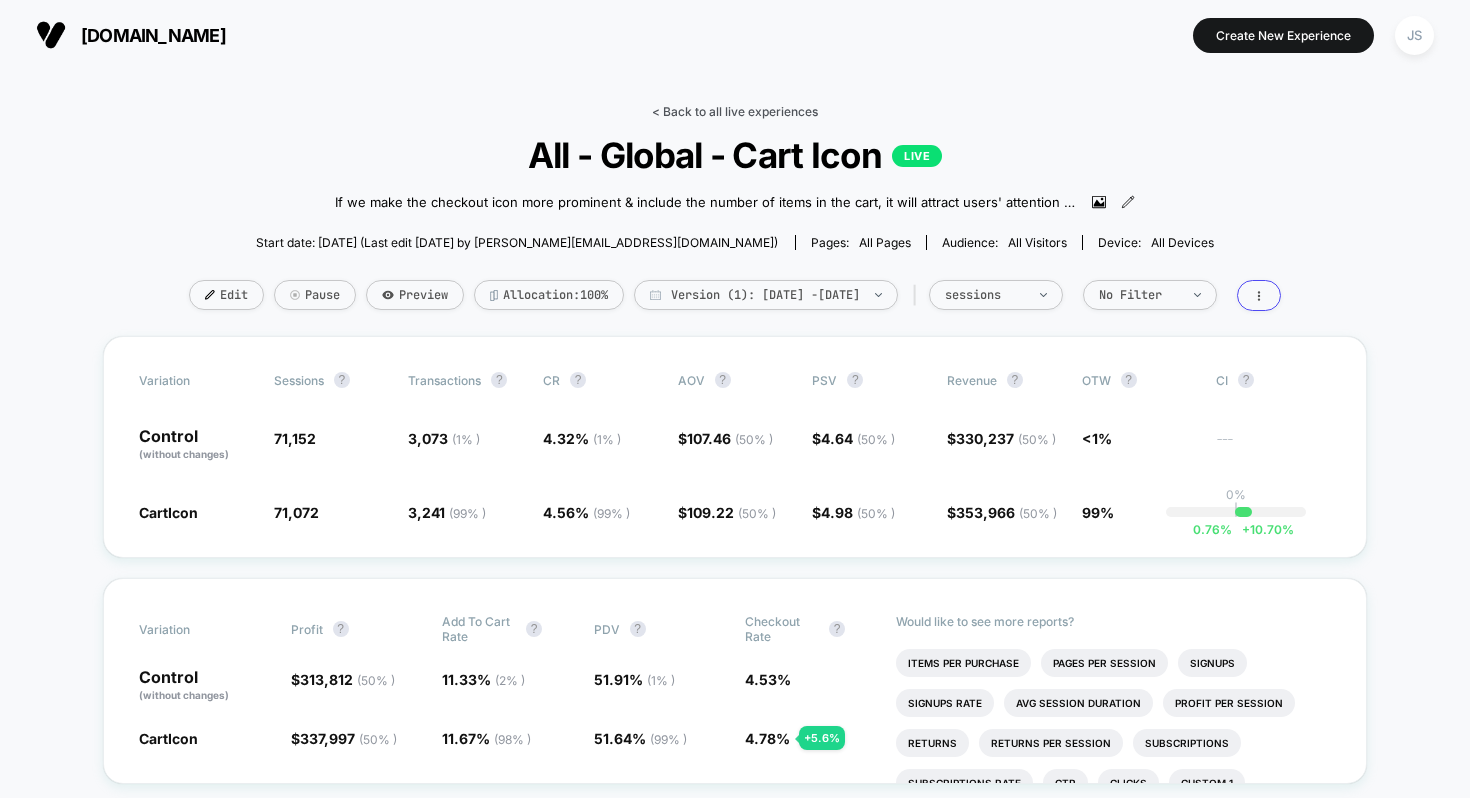 click on "< Back to all live experiences" at bounding box center (735, 111) 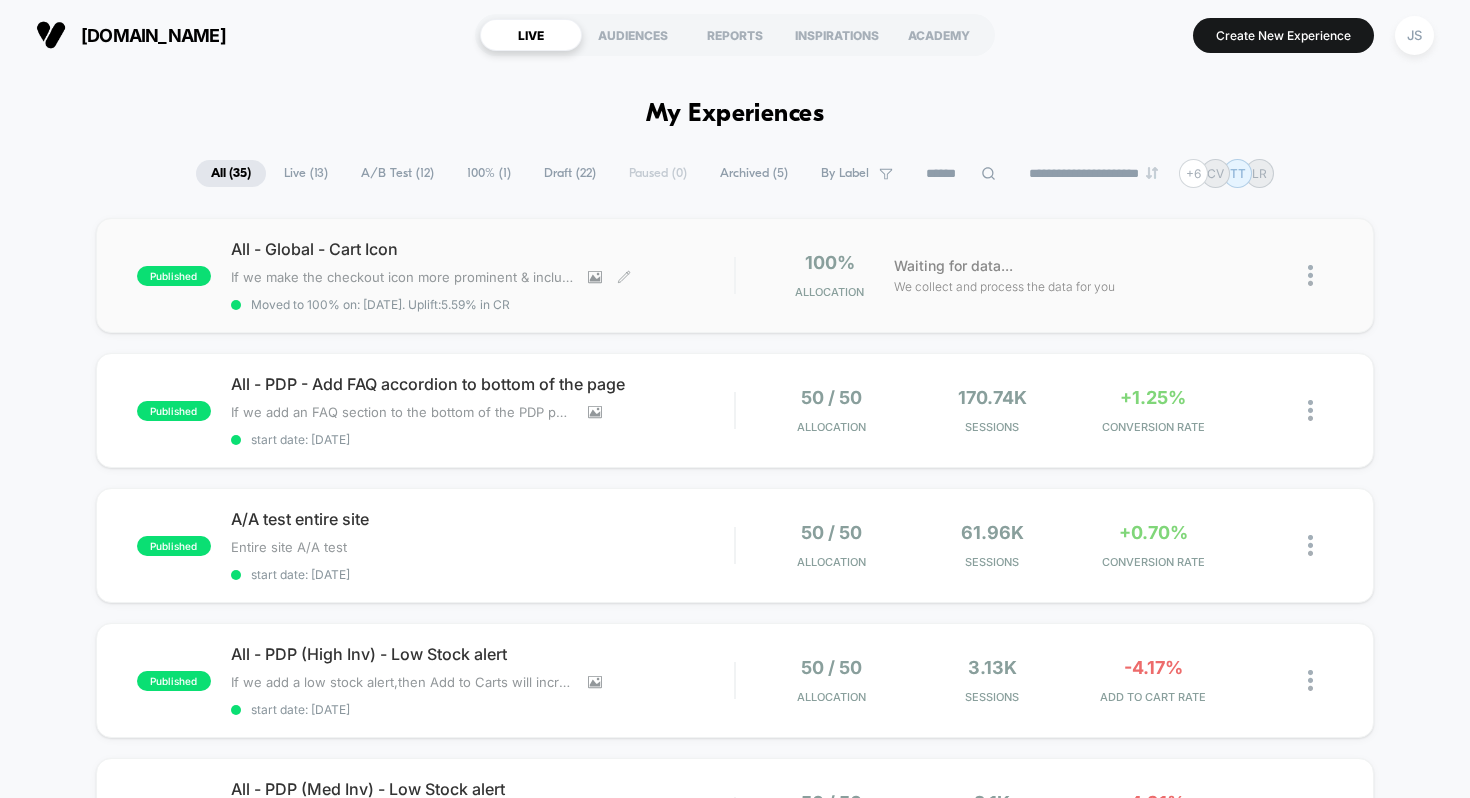 click on "All - Global - Cart Icon" at bounding box center [483, 249] 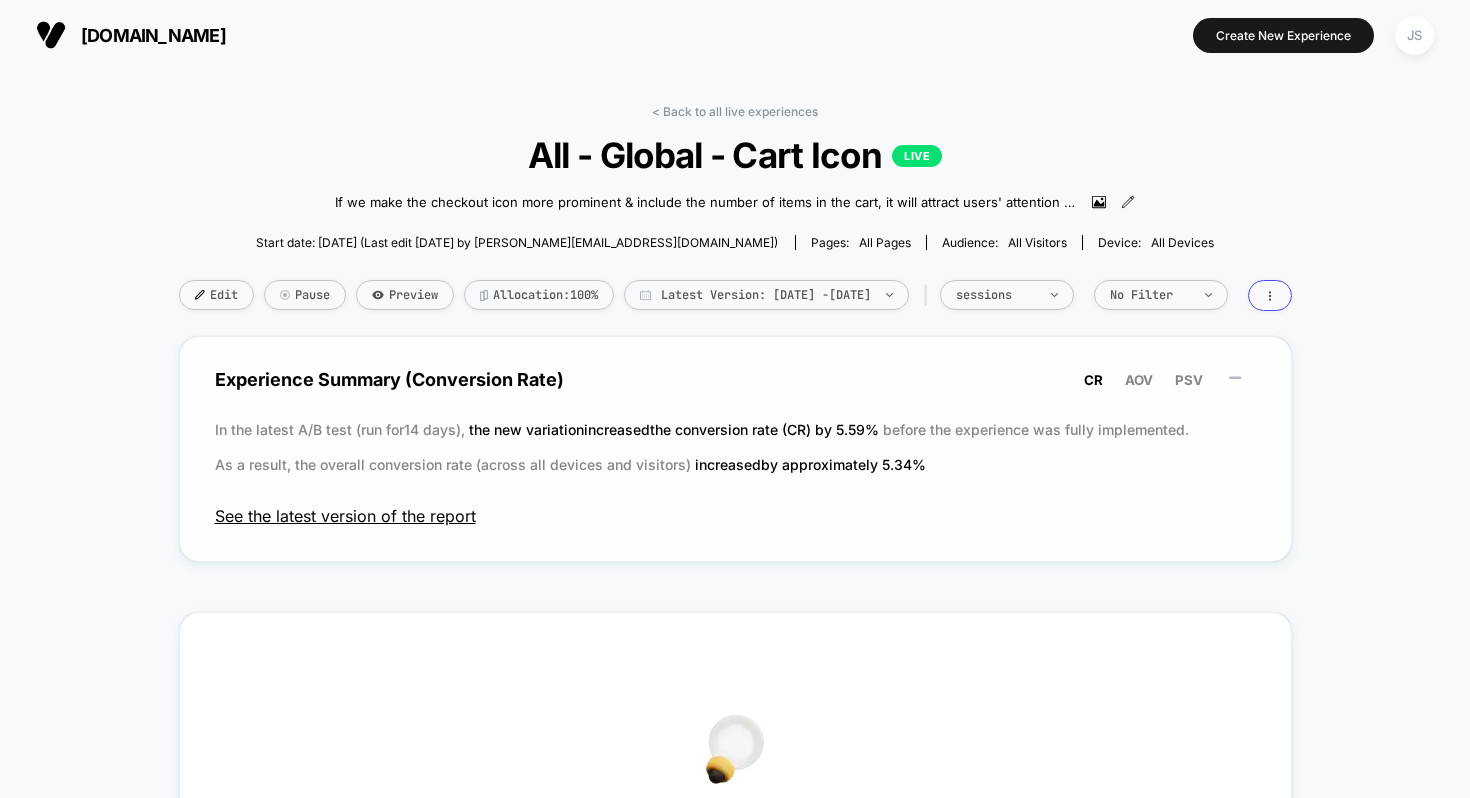 click on "See the latest version of the report" at bounding box center [735, 516] 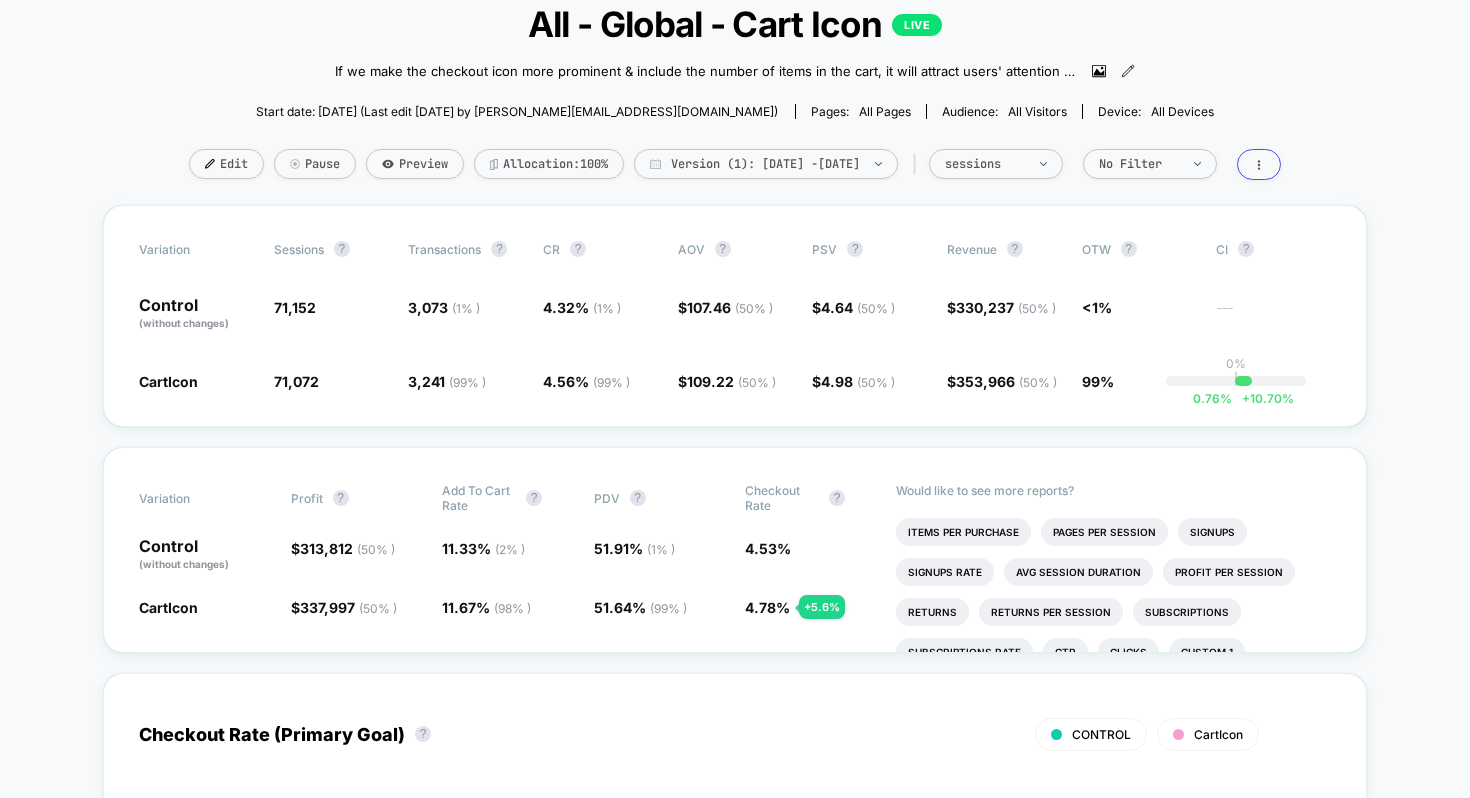scroll, scrollTop: 133, scrollLeft: 0, axis: vertical 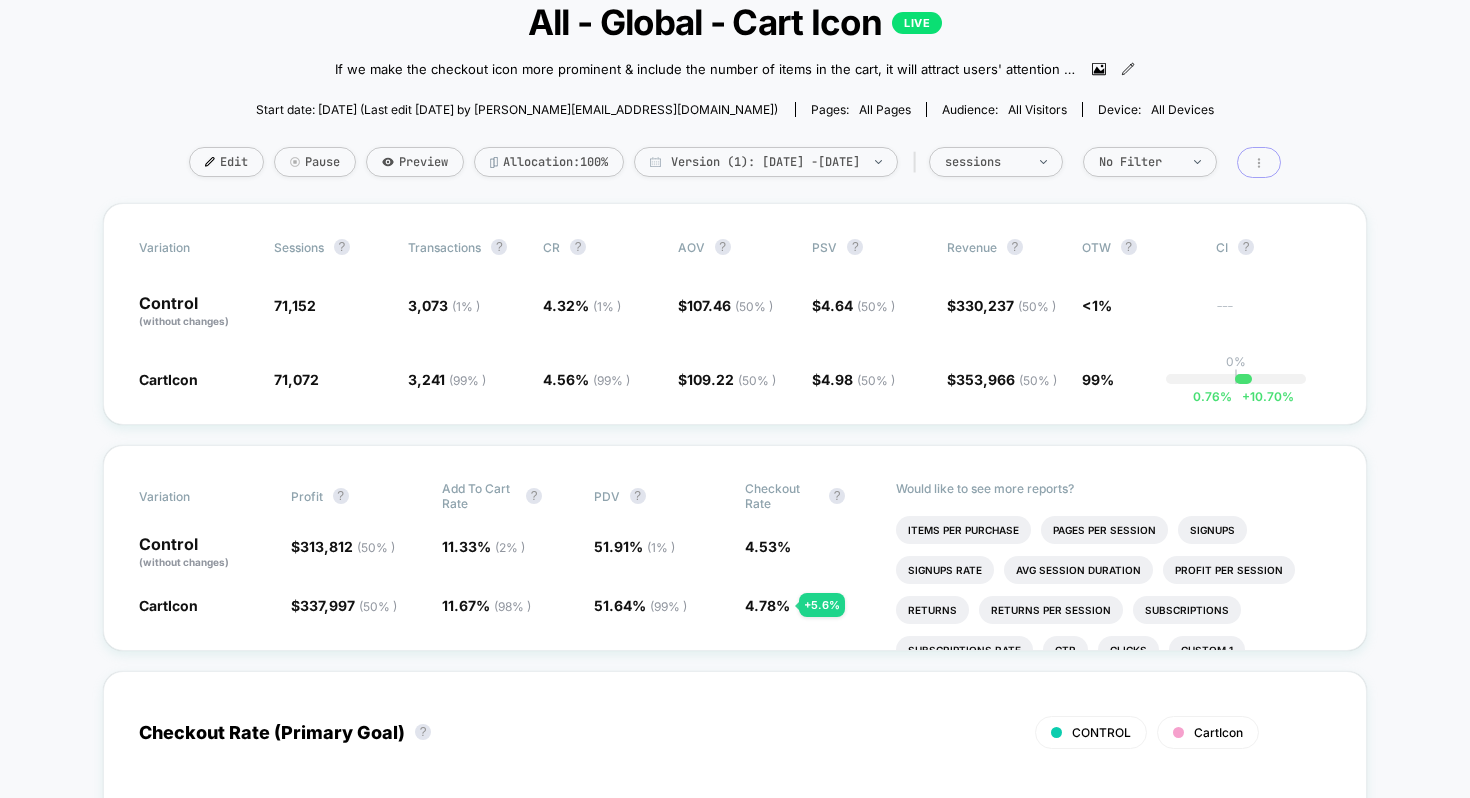 click at bounding box center [1259, 162] 